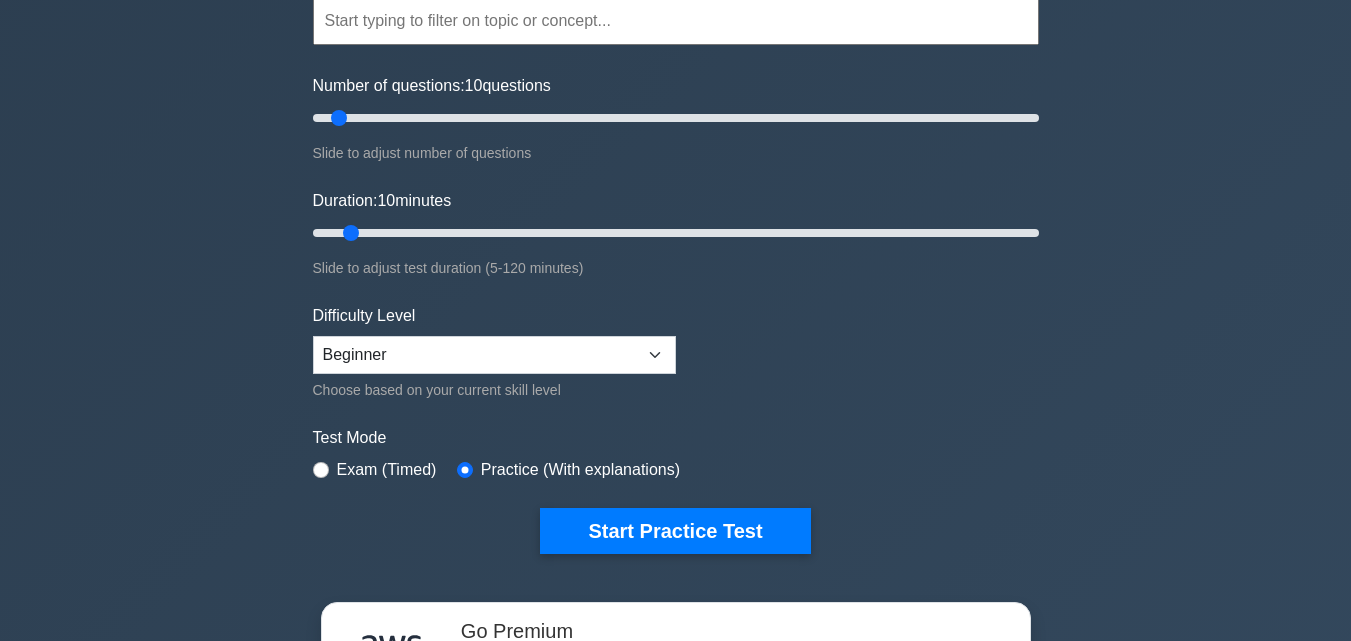 scroll, scrollTop: 200, scrollLeft: 0, axis: vertical 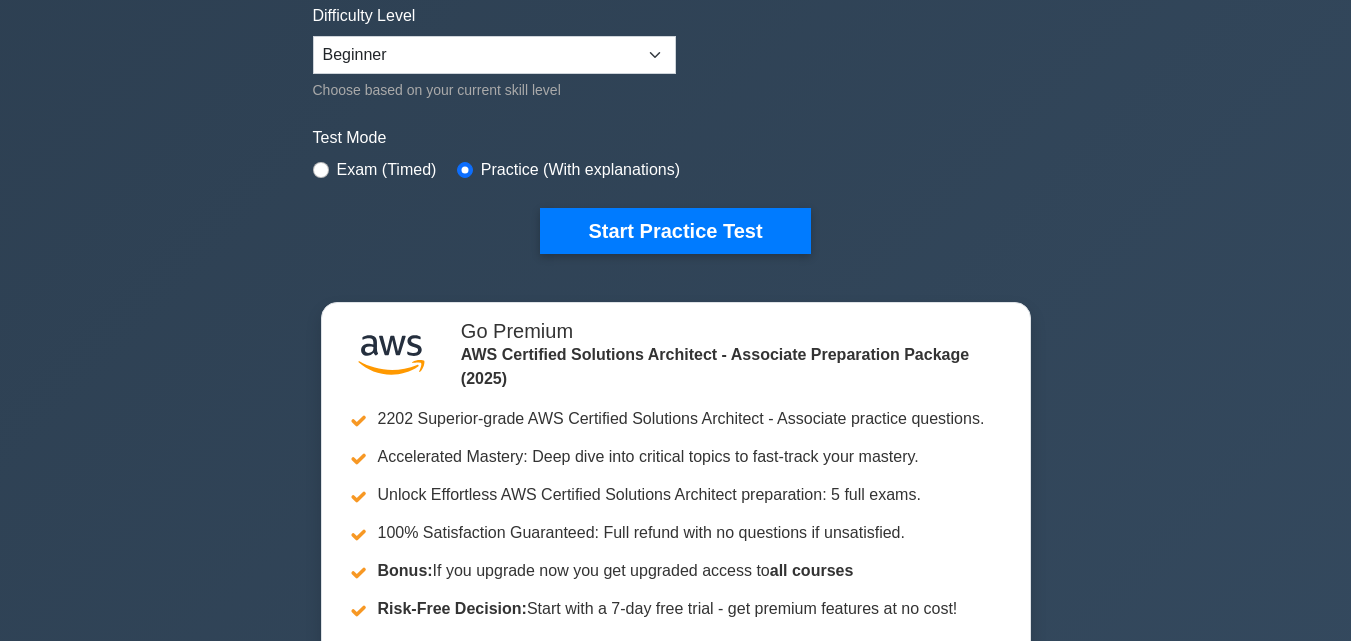 drag, startPoint x: 720, startPoint y: 229, endPoint x: 728, endPoint y: 196, distance: 33.955853 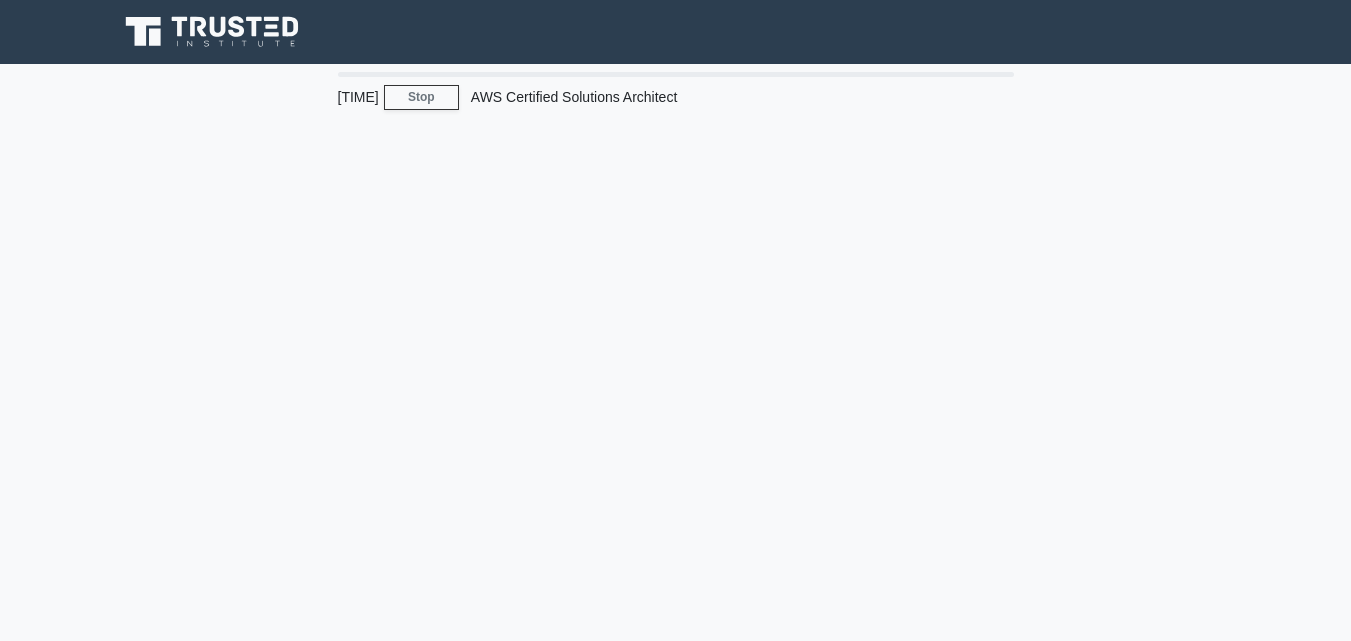 scroll, scrollTop: 0, scrollLeft: 0, axis: both 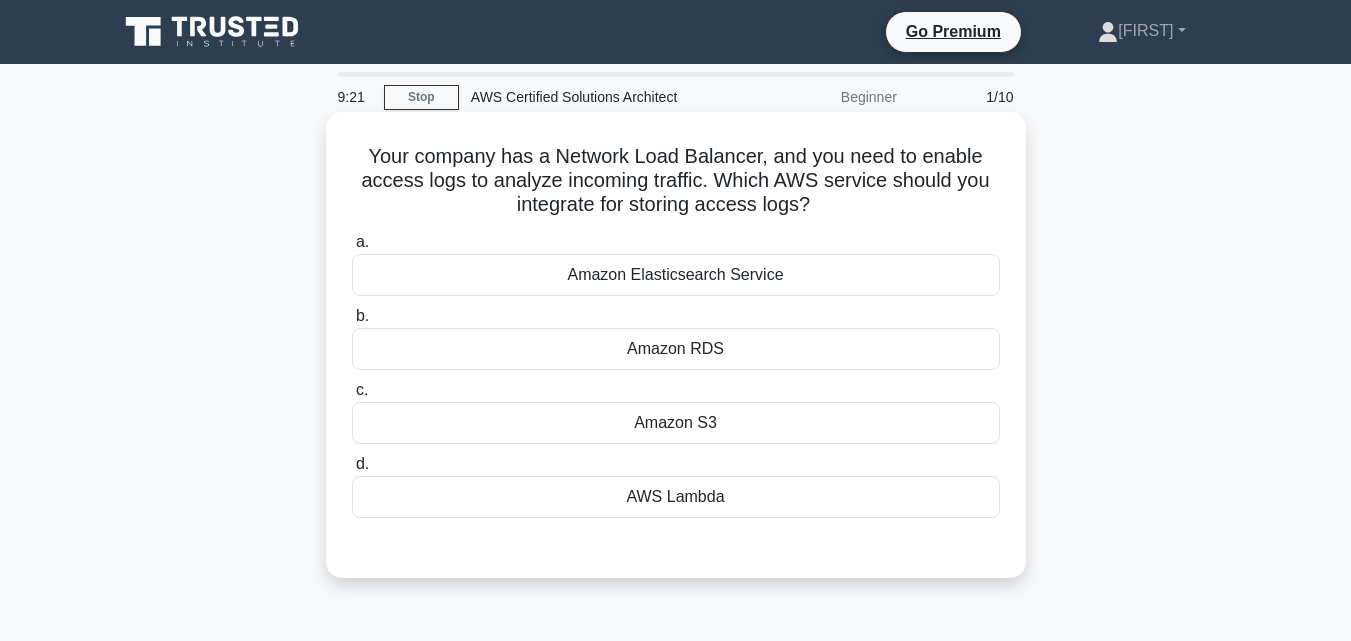 click on "Amazon Elasticsearch Service" at bounding box center [676, 275] 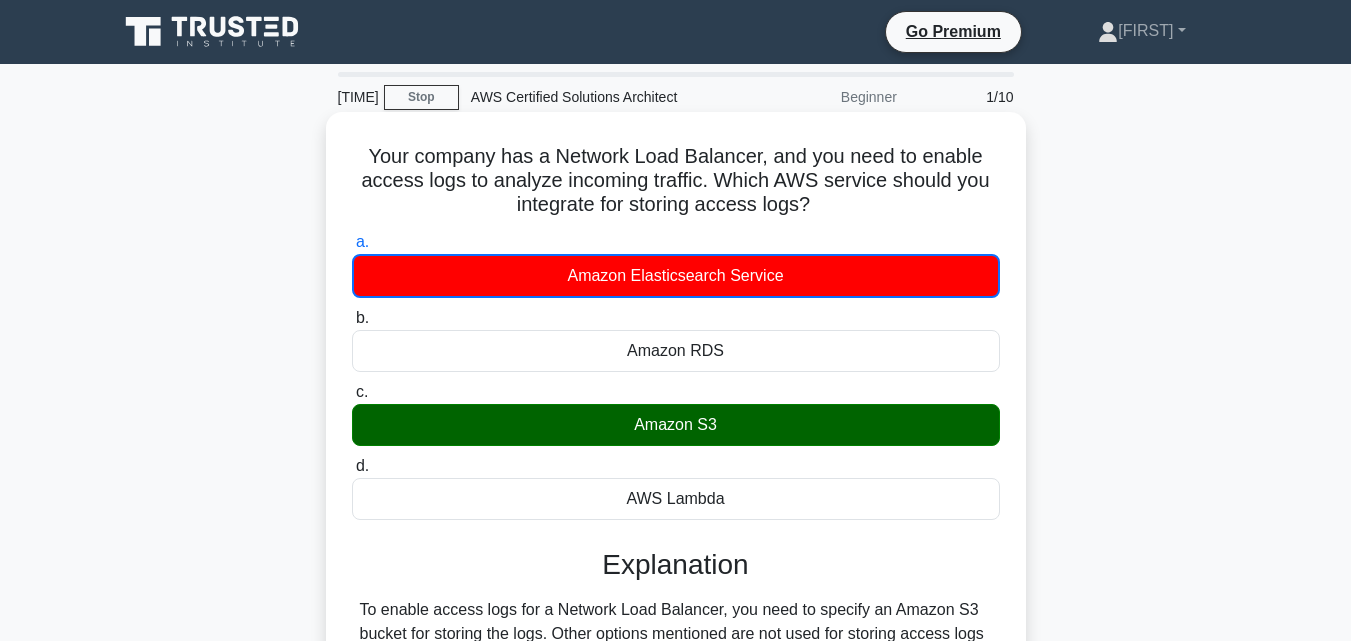scroll, scrollTop: 439, scrollLeft: 0, axis: vertical 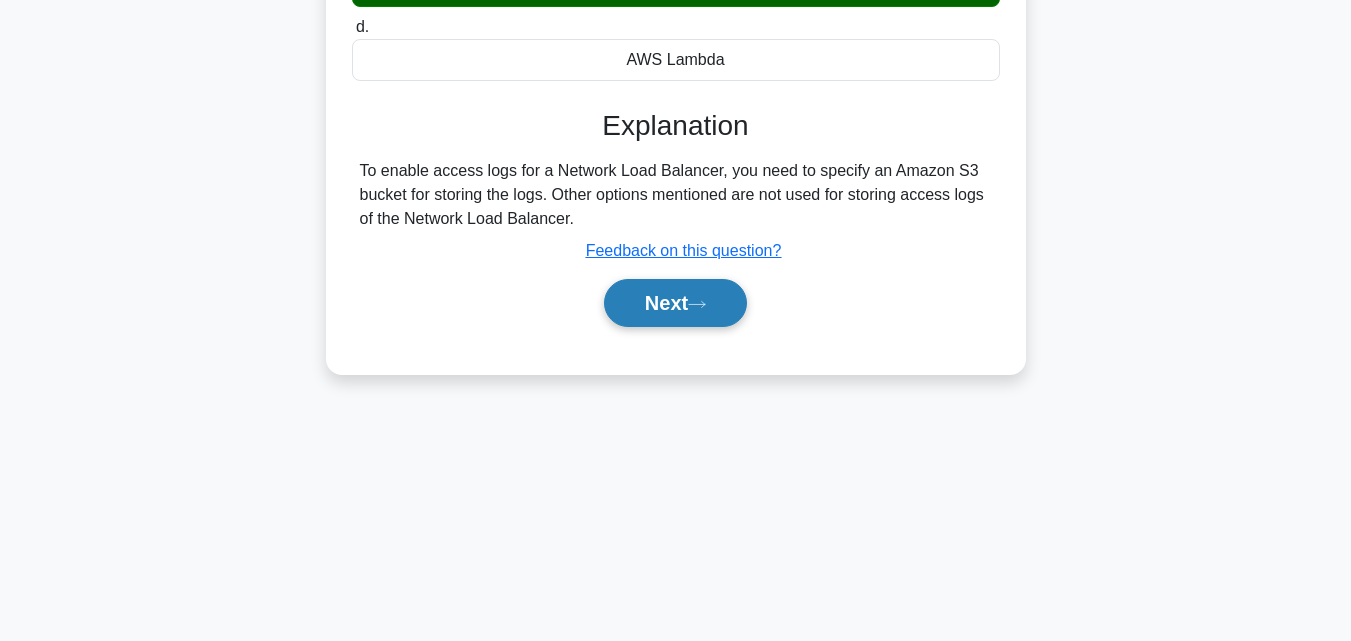click on "Next" at bounding box center [675, 303] 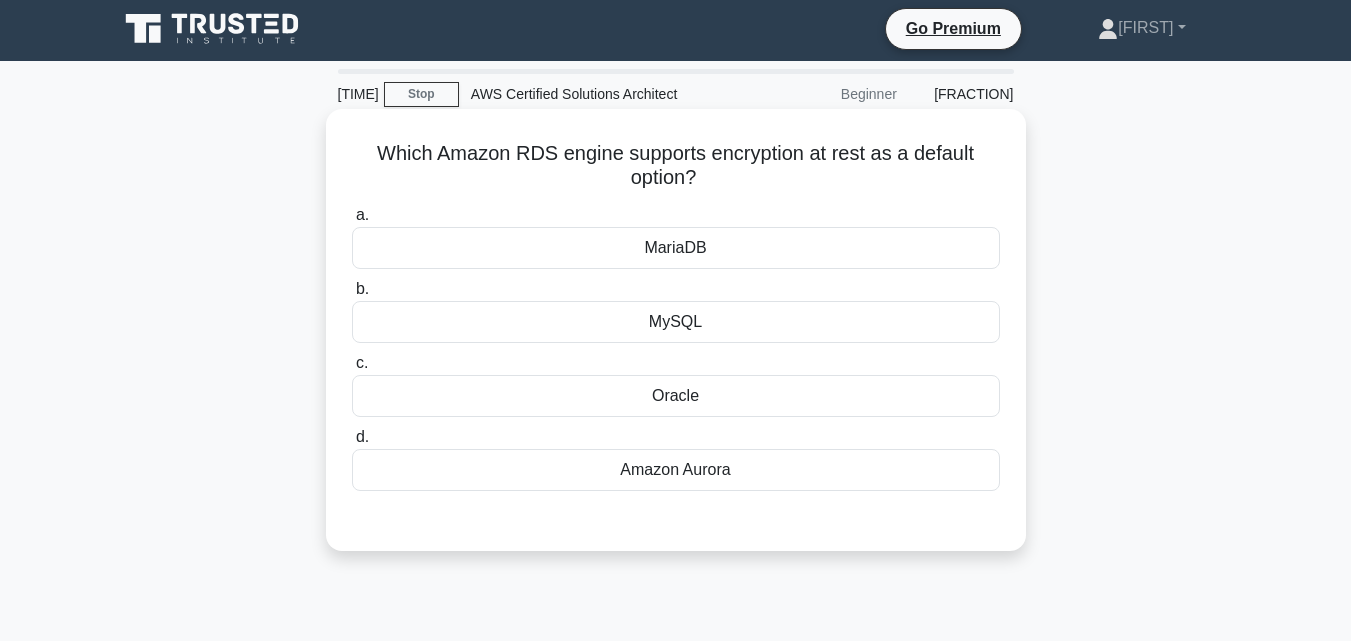 scroll, scrollTop: 0, scrollLeft: 0, axis: both 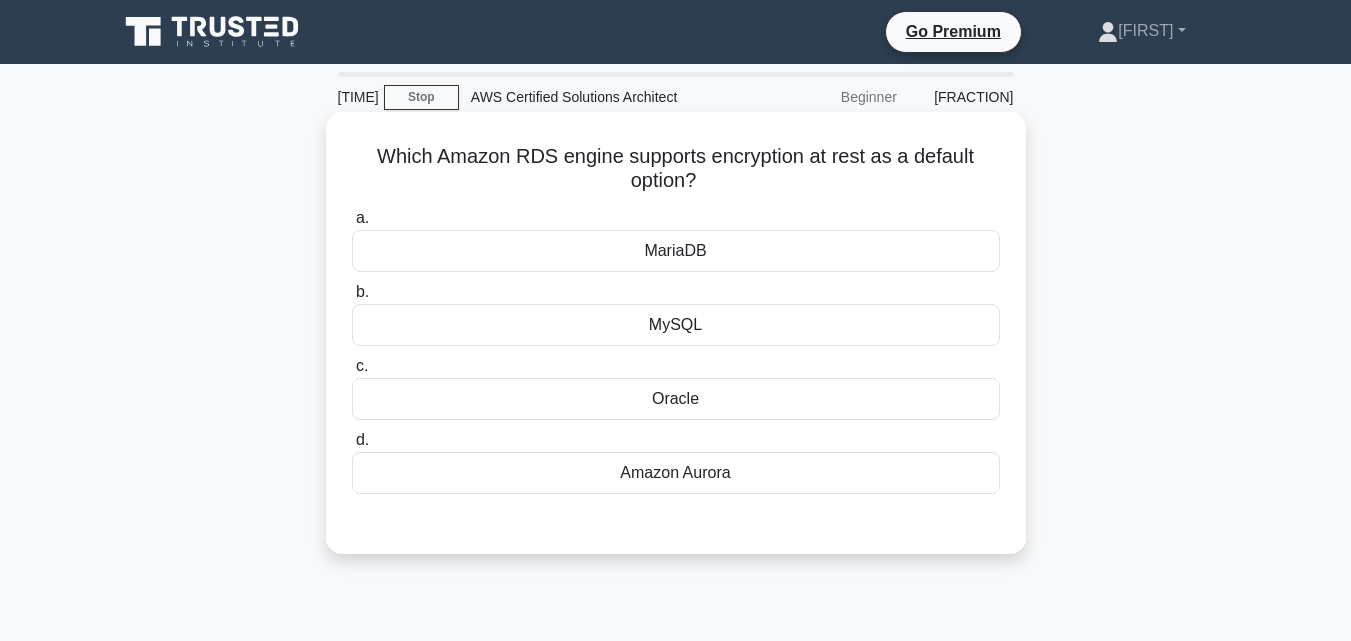 click on "MariaDB" at bounding box center (676, 251) 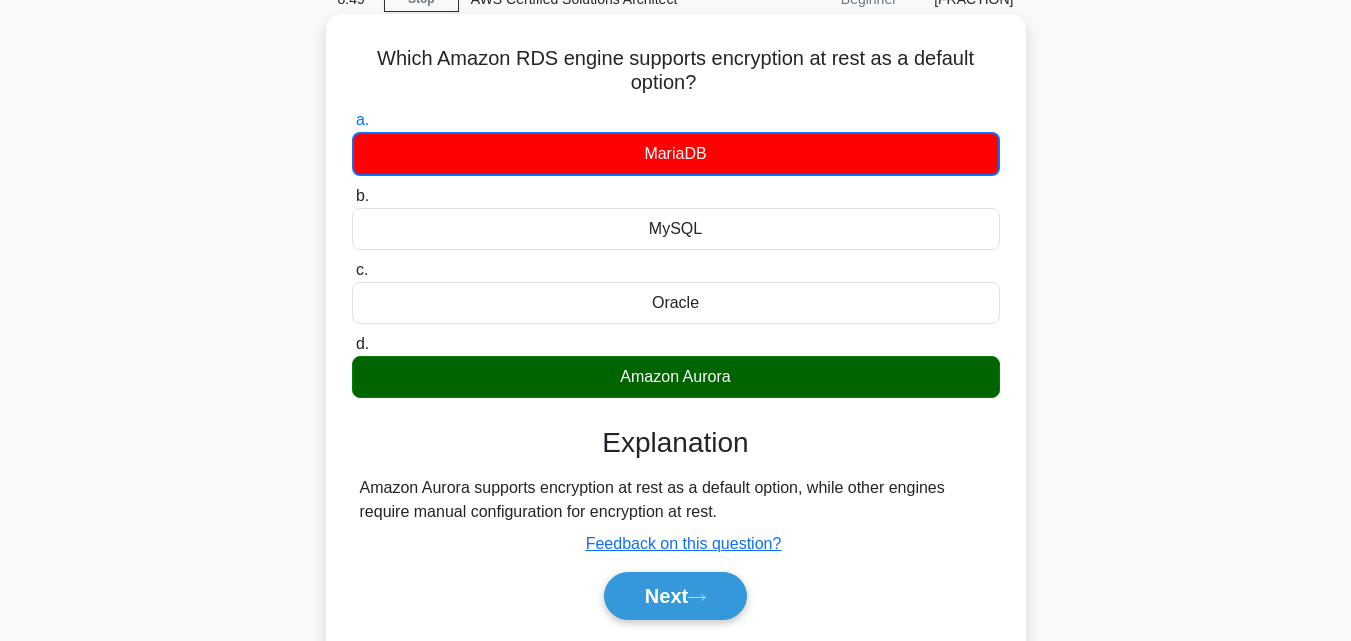 scroll, scrollTop: 400, scrollLeft: 0, axis: vertical 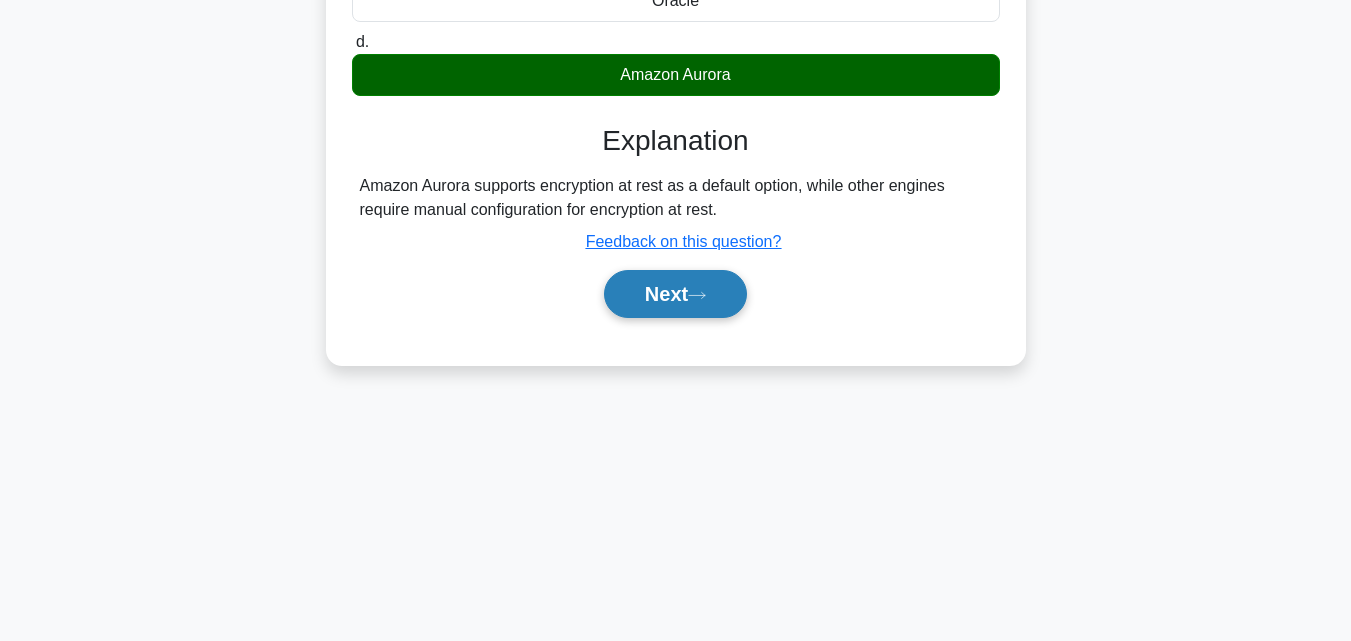 click on "Next" at bounding box center [675, 294] 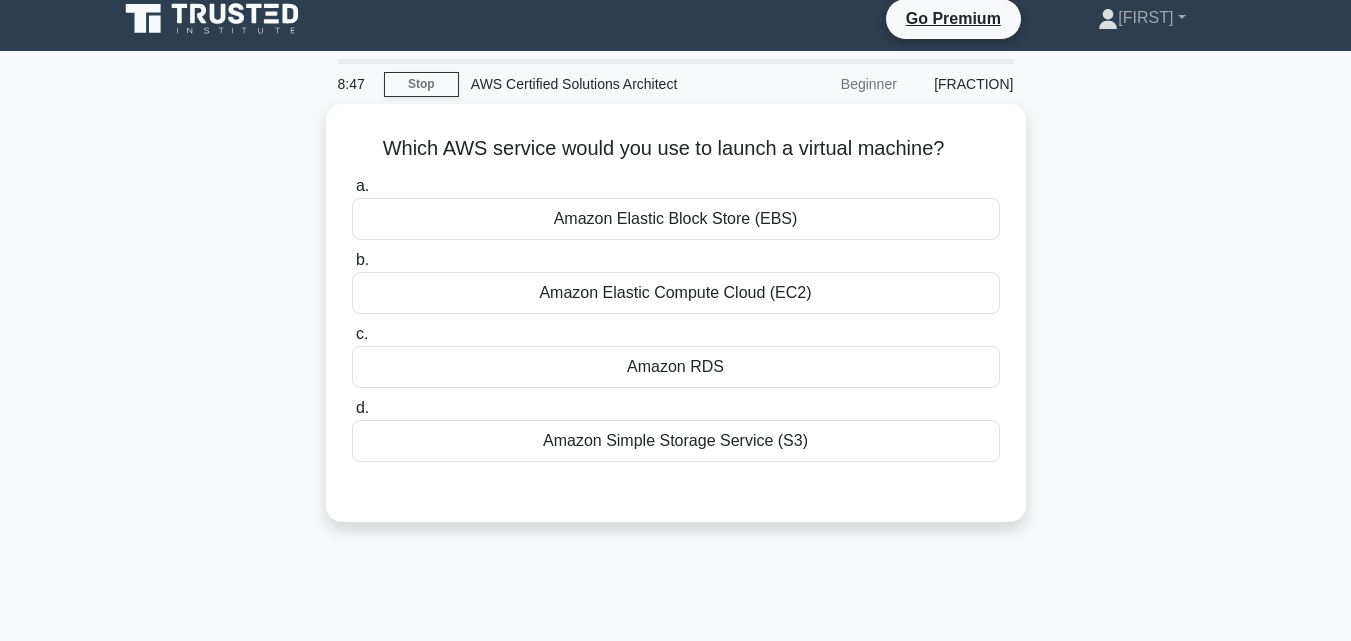 scroll, scrollTop: 0, scrollLeft: 0, axis: both 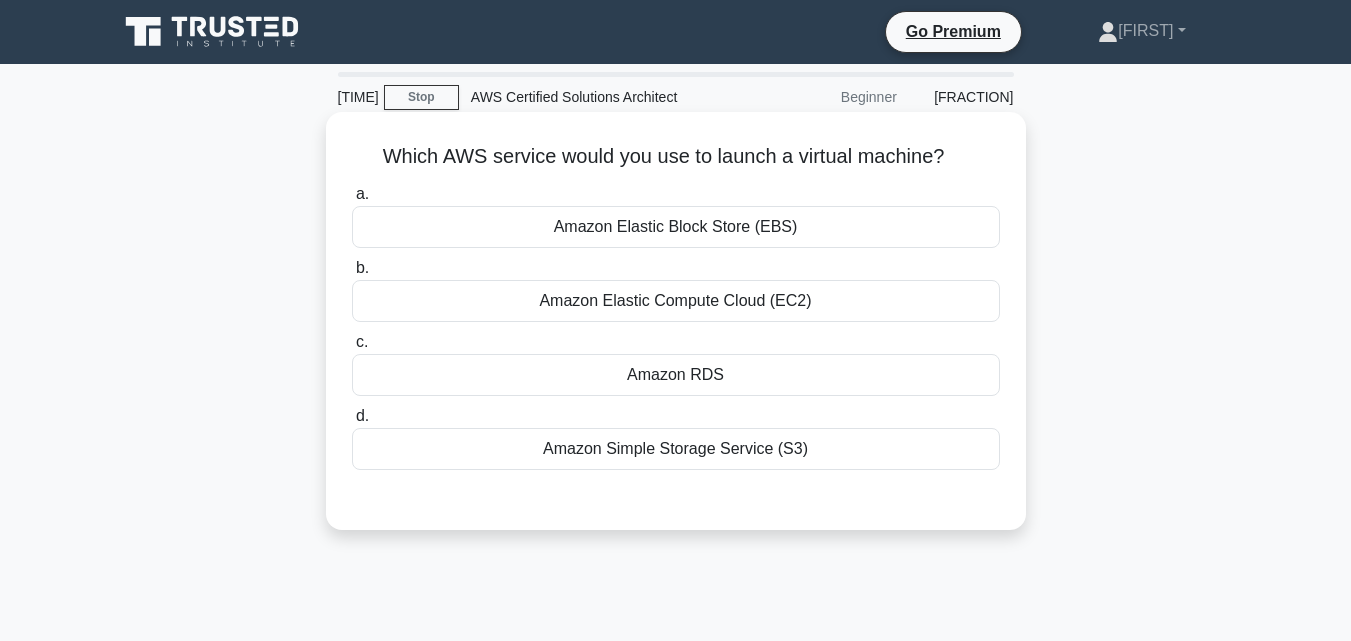 click on "Amazon Elastic Compute Cloud (EC2)" at bounding box center (676, 301) 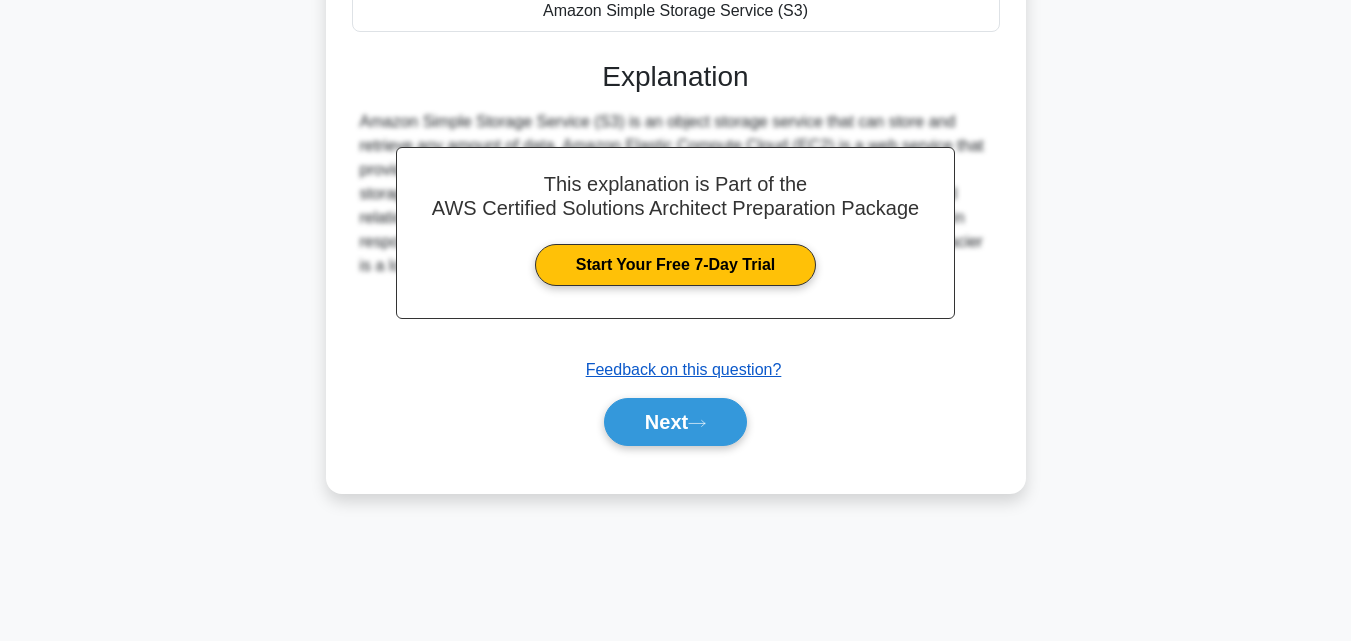 scroll, scrollTop: 439, scrollLeft: 0, axis: vertical 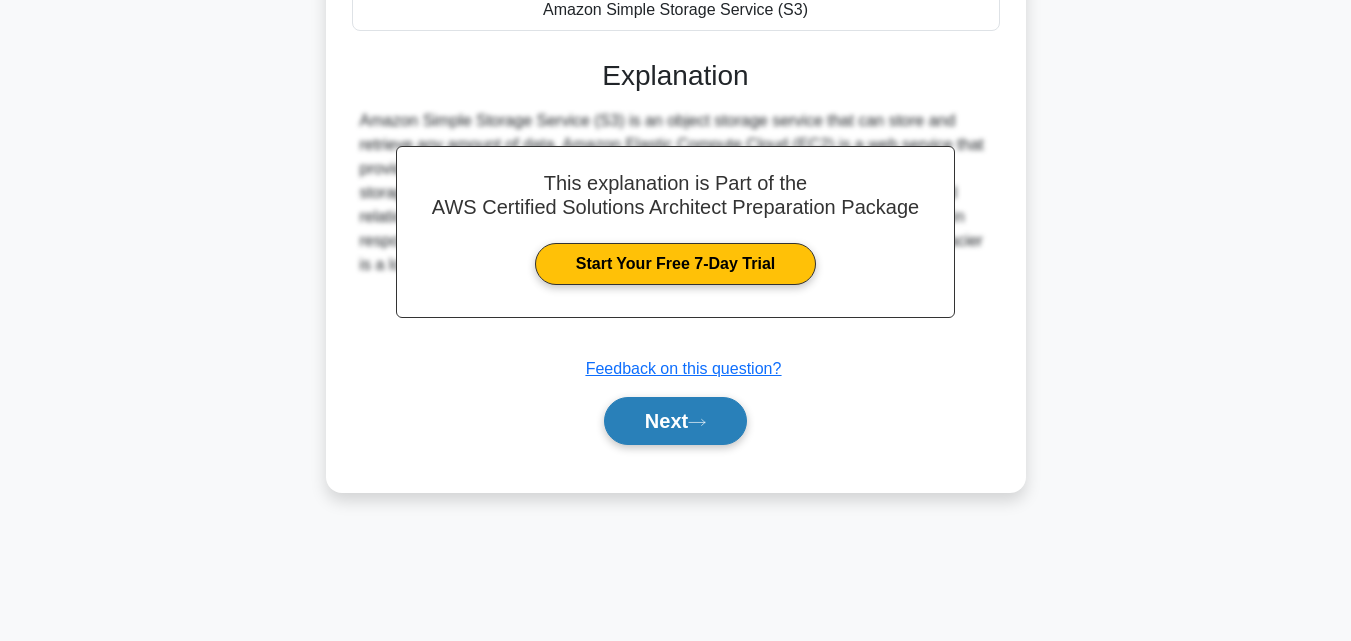 click on "Next" at bounding box center (675, 421) 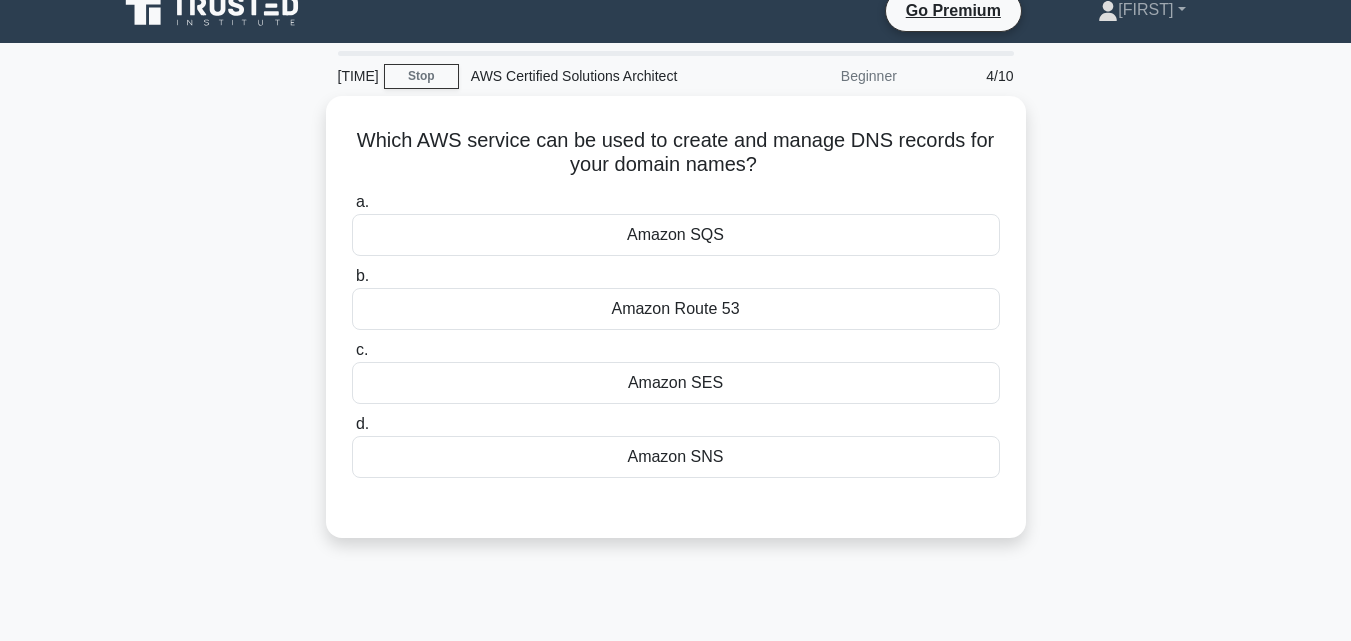 scroll, scrollTop: 0, scrollLeft: 0, axis: both 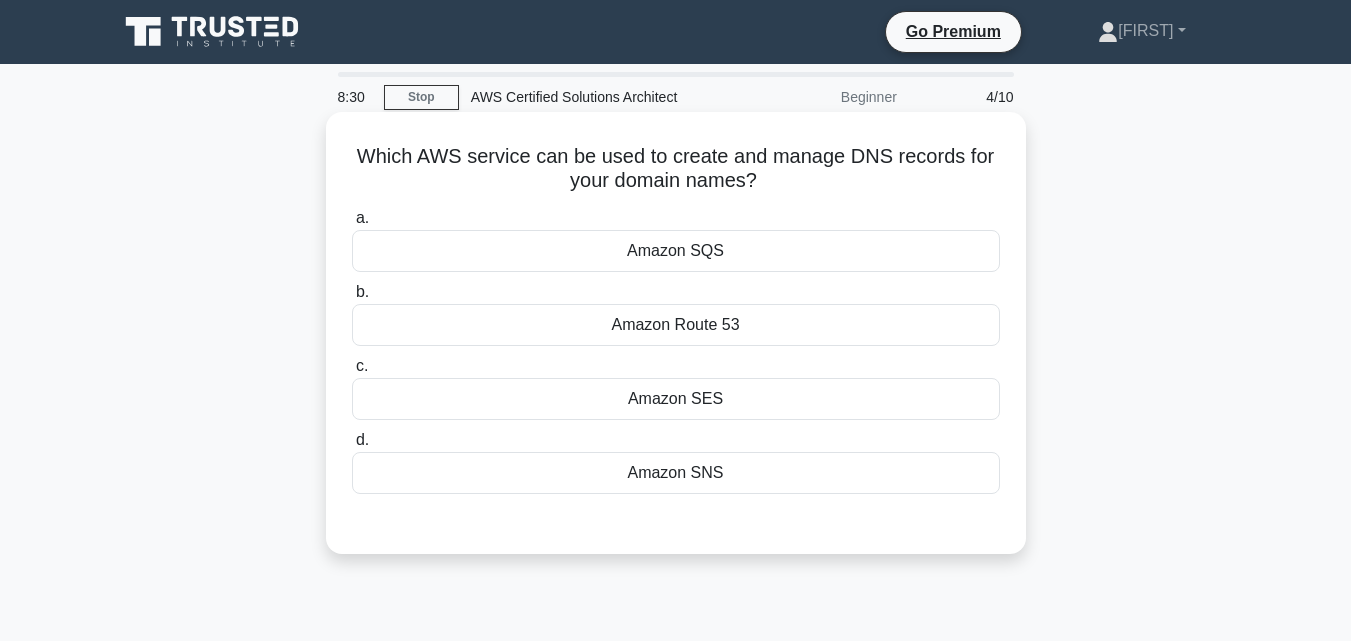 click on "Amazon Route 53" at bounding box center [676, 325] 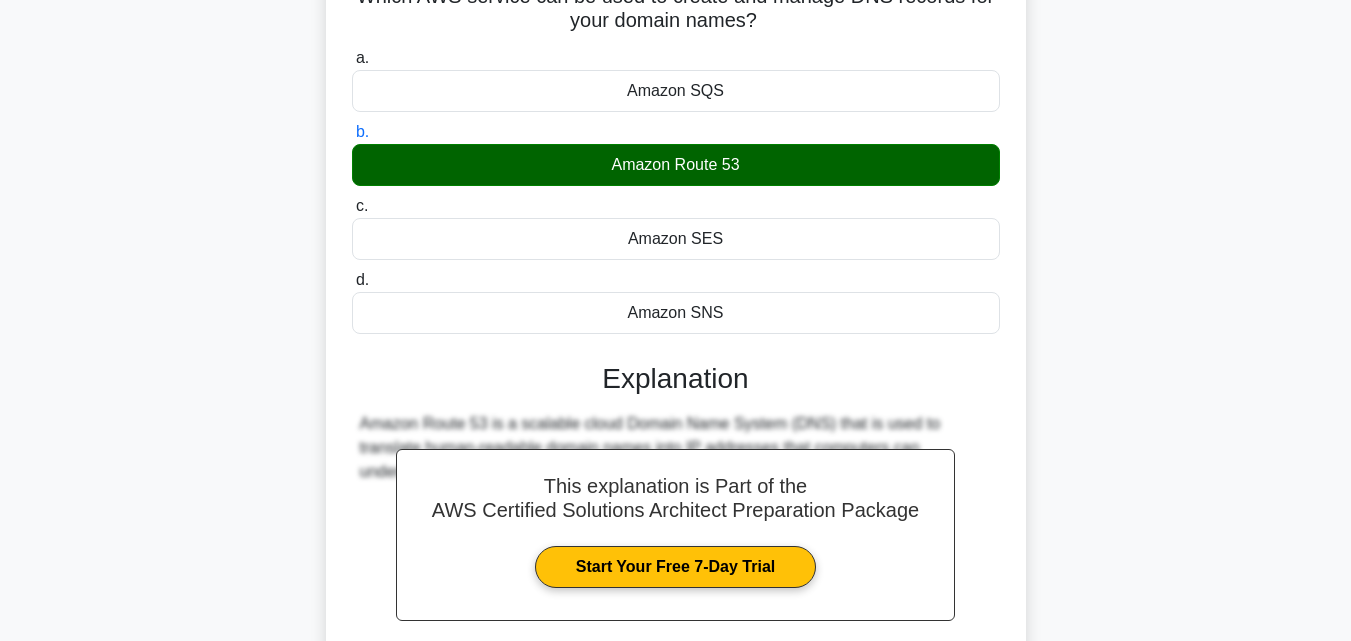 scroll, scrollTop: 400, scrollLeft: 0, axis: vertical 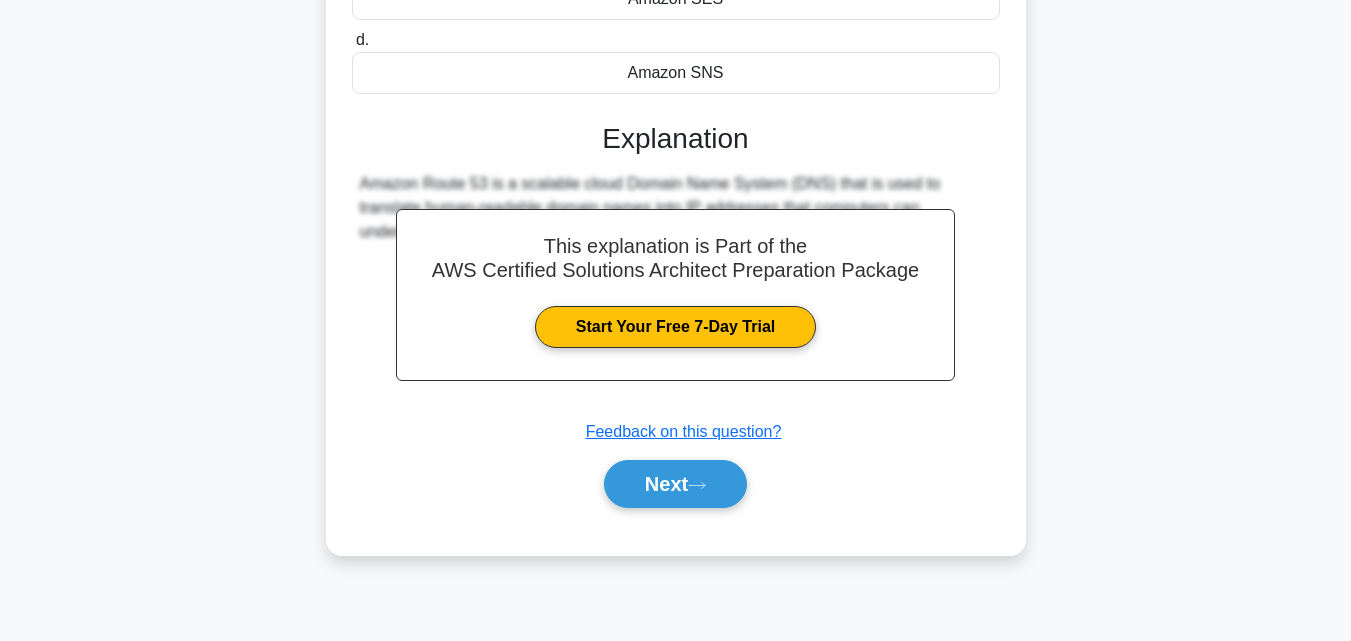 click on "a.
Amazon SQS
b.
Amazon Route 53
c. d." at bounding box center (676, 167) 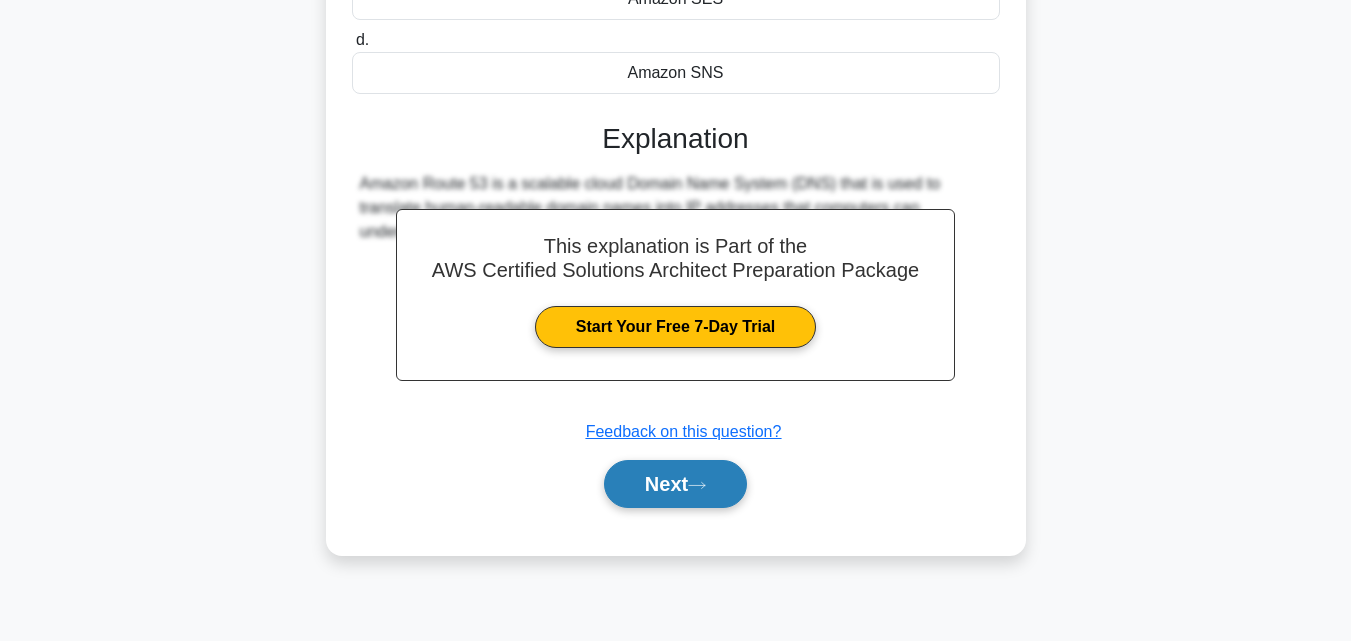 click on "Next" at bounding box center [675, 484] 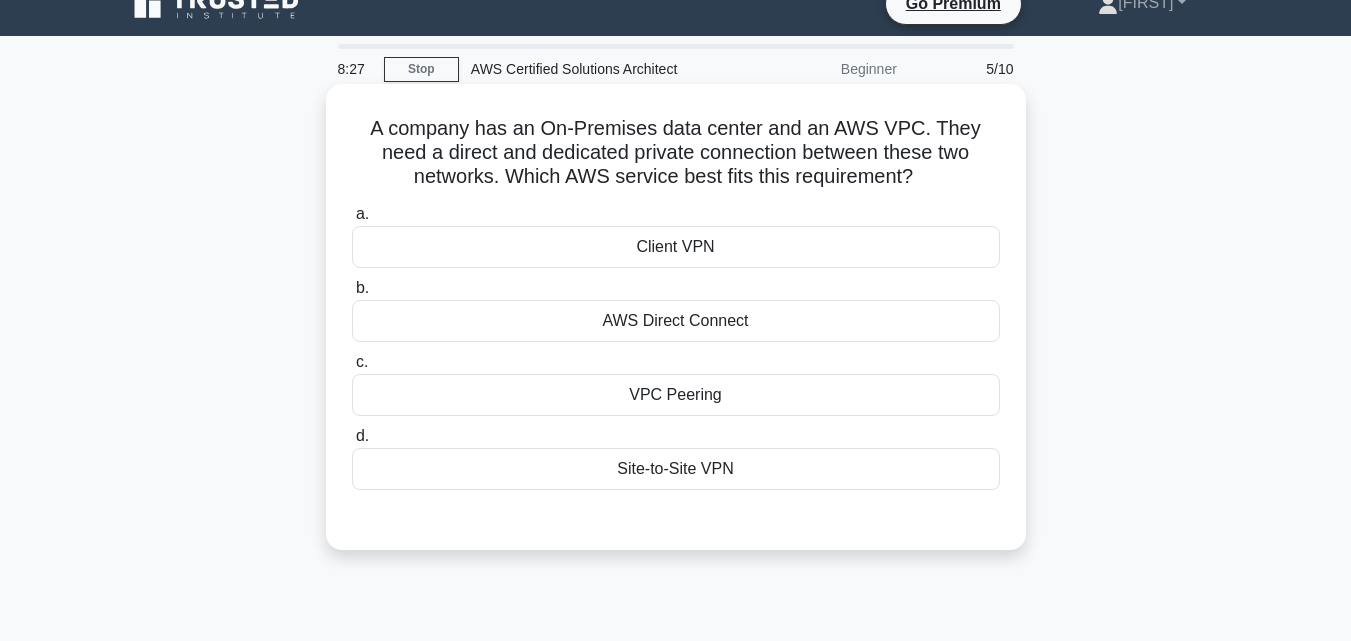 scroll, scrollTop: 0, scrollLeft: 0, axis: both 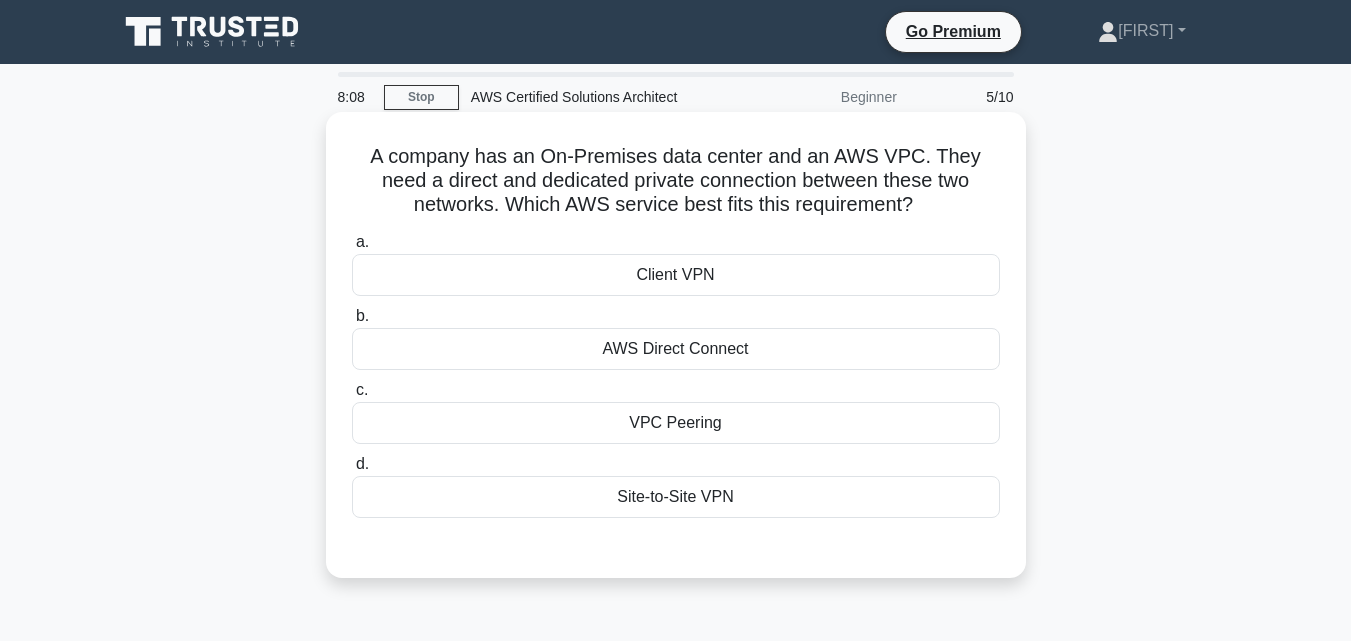 click on "VPC Peering" at bounding box center (676, 423) 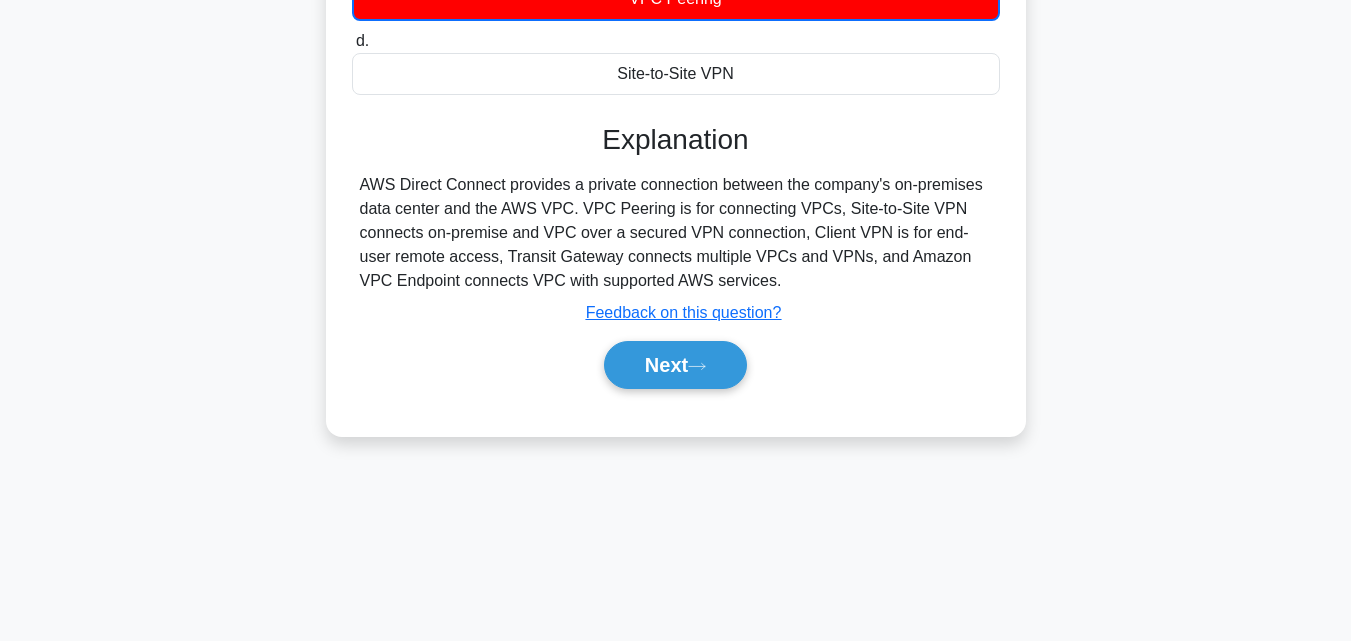 scroll, scrollTop: 439, scrollLeft: 0, axis: vertical 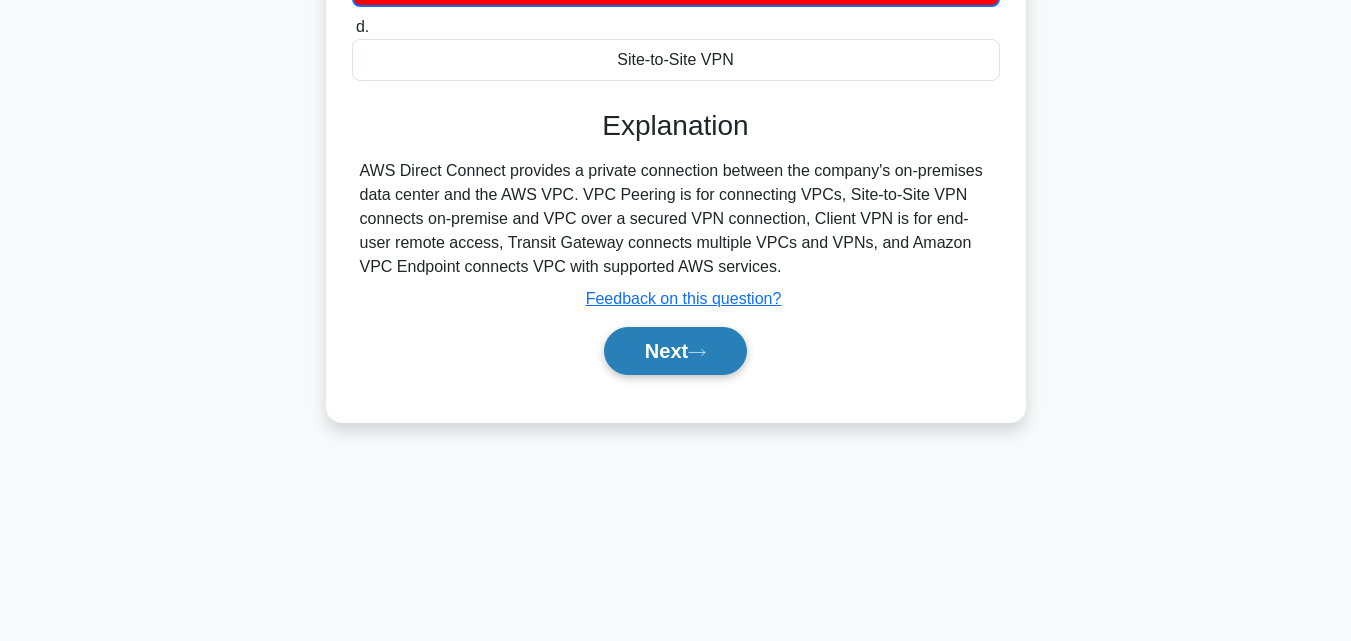 click on "Next" at bounding box center (675, 351) 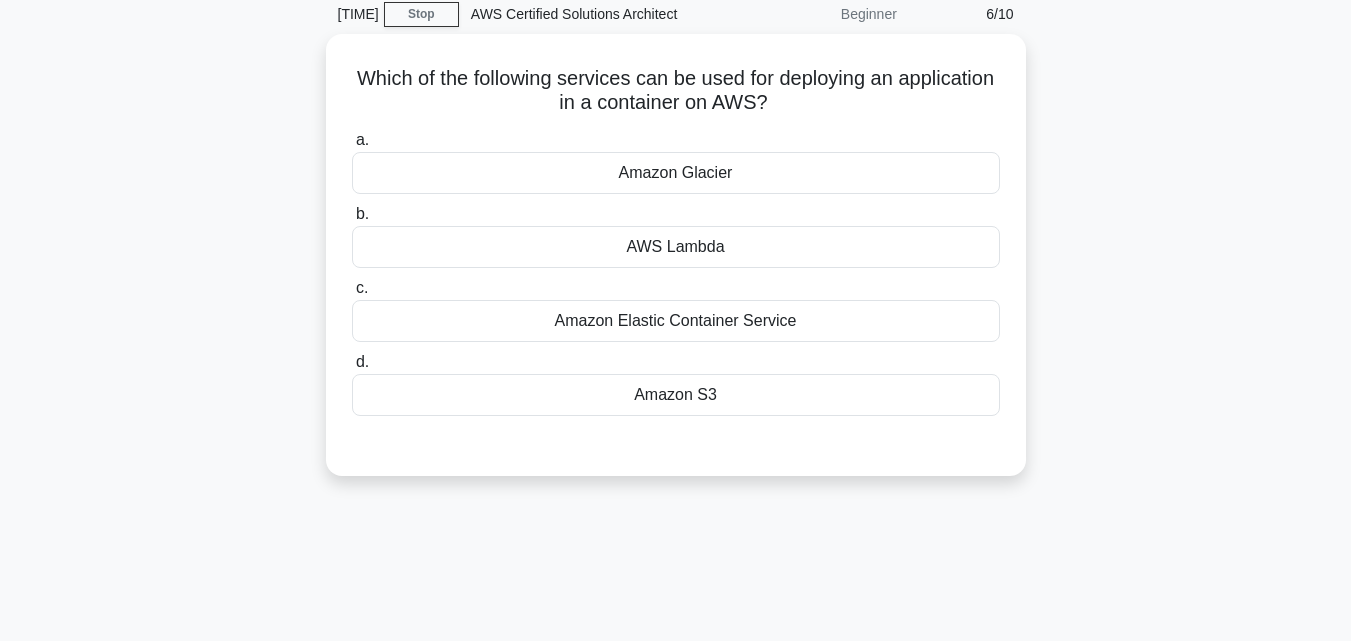 scroll, scrollTop: 0, scrollLeft: 0, axis: both 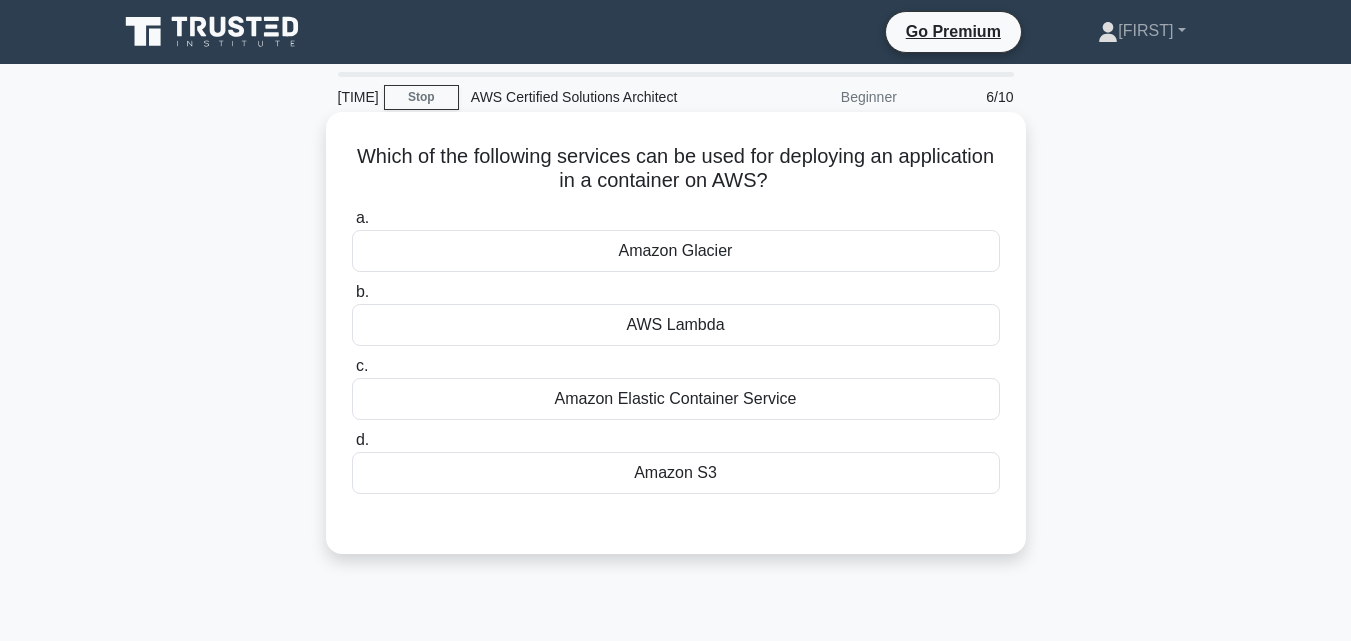 click on "Amazon Glacier" at bounding box center (676, 251) 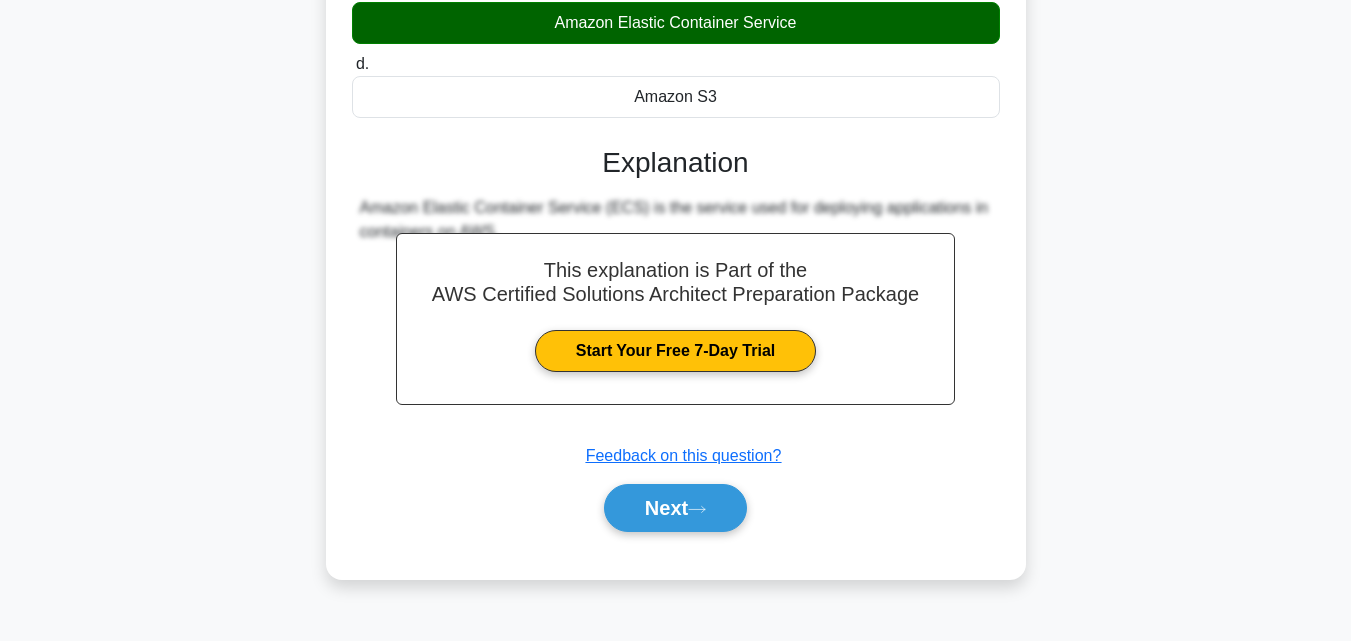 scroll, scrollTop: 400, scrollLeft: 0, axis: vertical 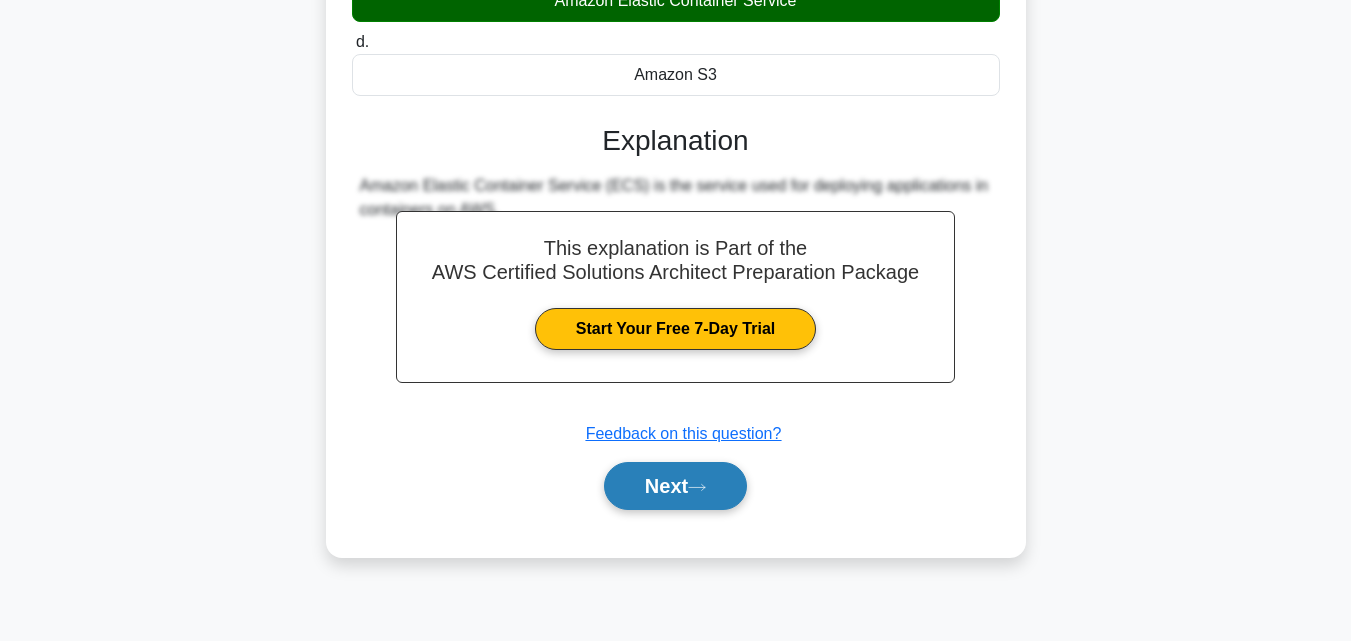 click on "Next" at bounding box center (675, 486) 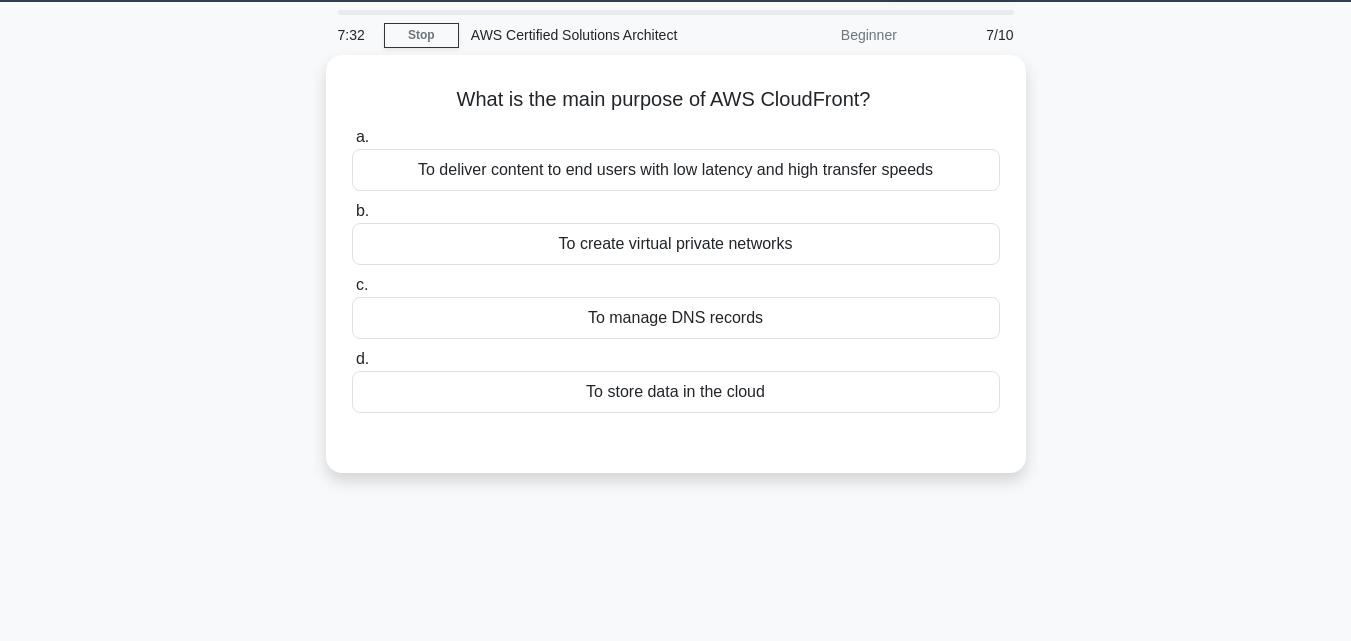 scroll, scrollTop: 0, scrollLeft: 0, axis: both 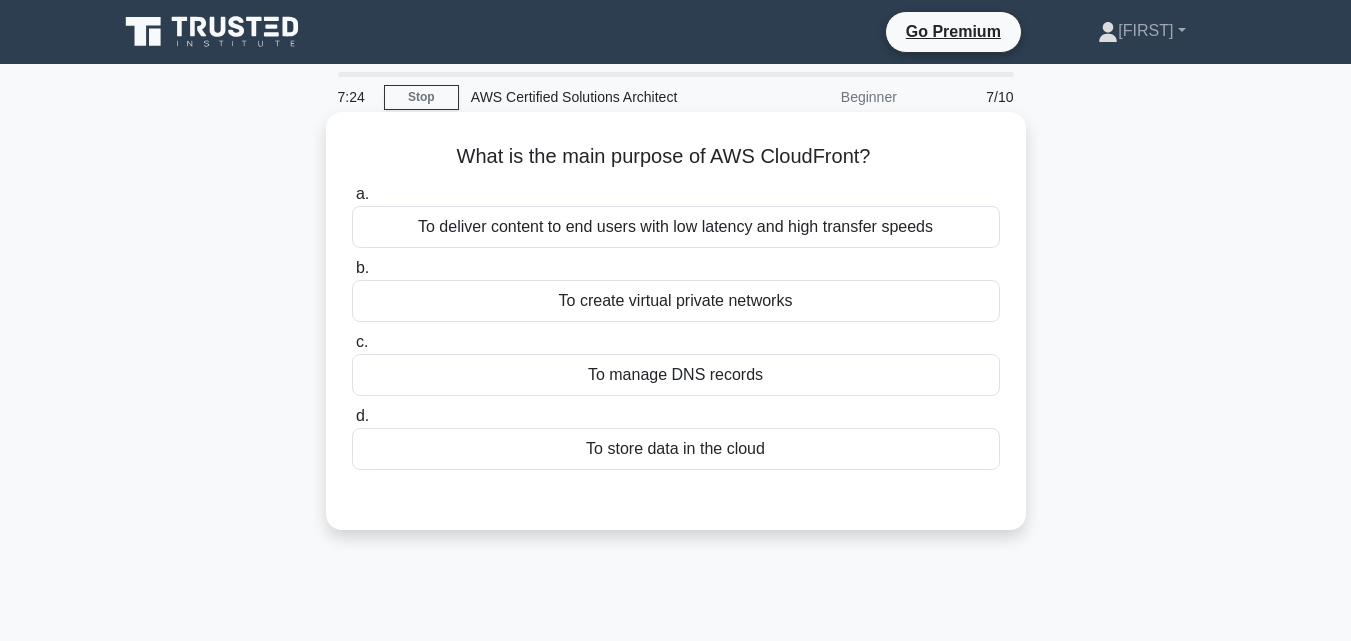 click on "To deliver content to end users with low latency and high transfer speeds" at bounding box center [676, 227] 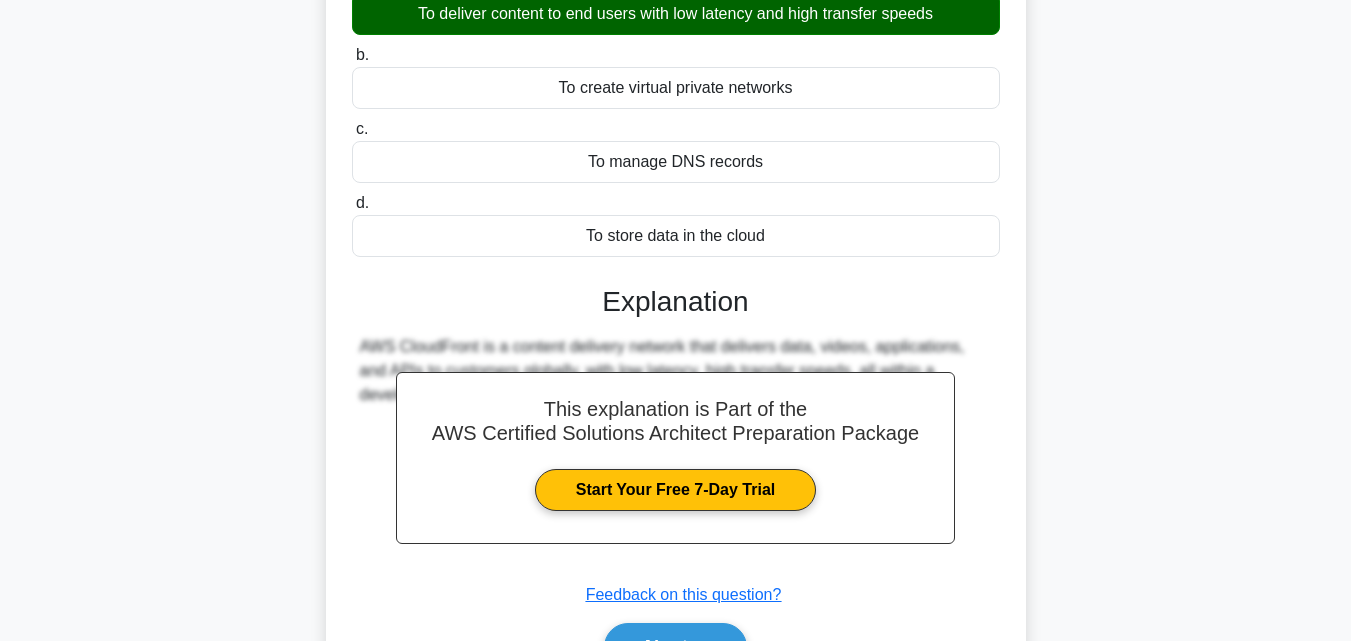 scroll, scrollTop: 300, scrollLeft: 0, axis: vertical 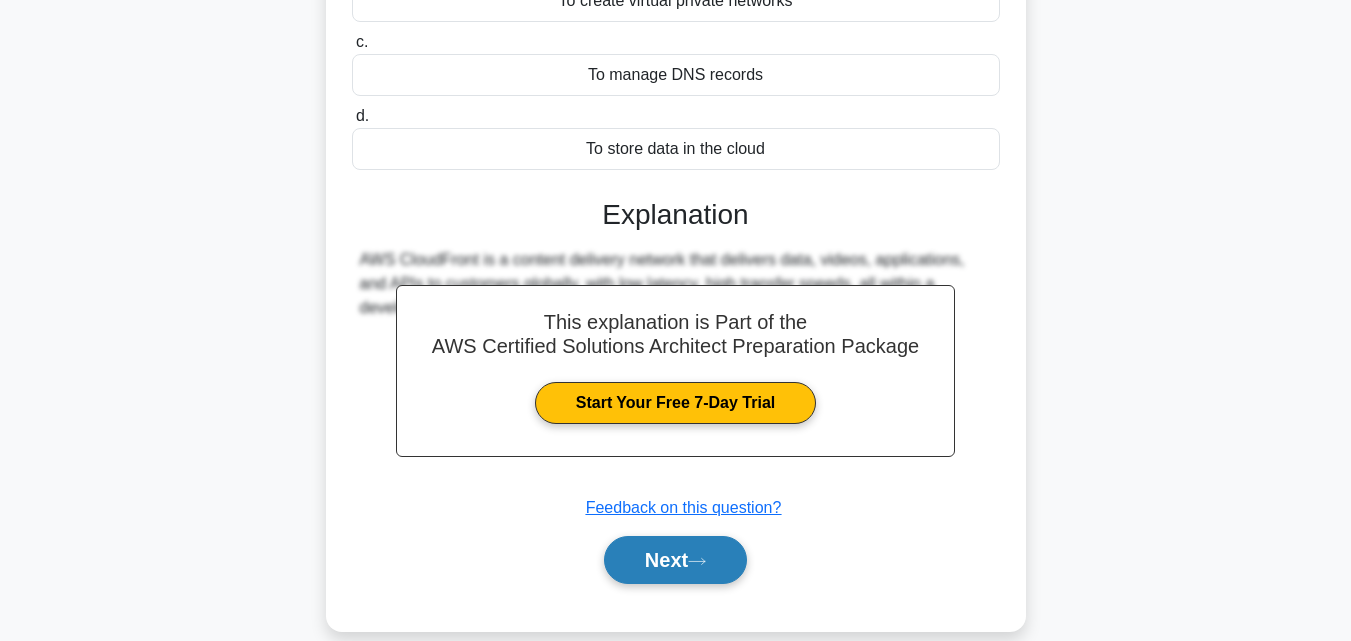 click on "Next" at bounding box center (675, 560) 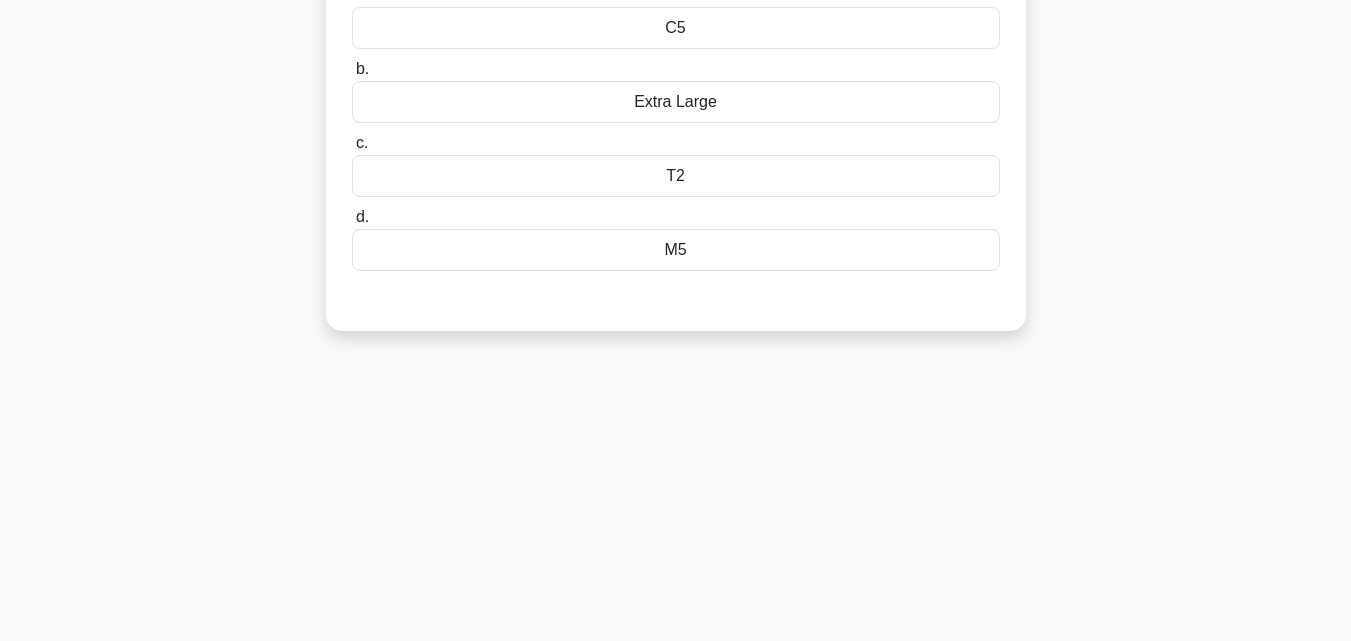 scroll, scrollTop: 0, scrollLeft: 0, axis: both 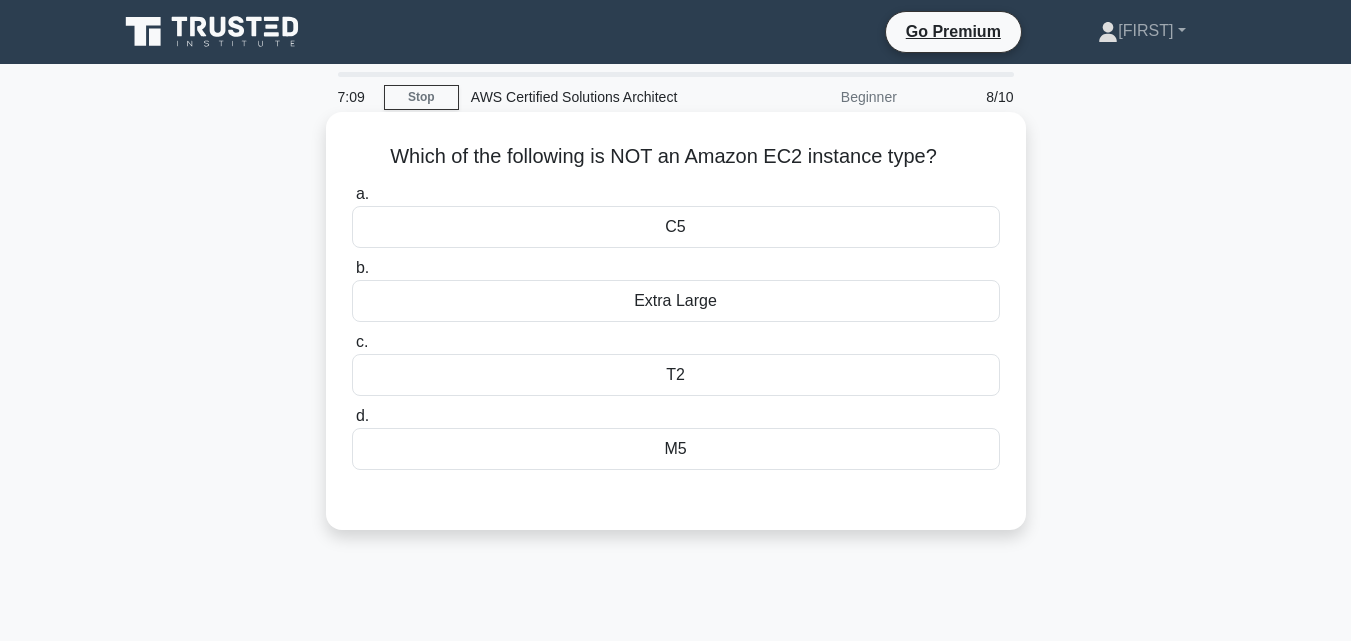 click on "Extra Large" at bounding box center (676, 301) 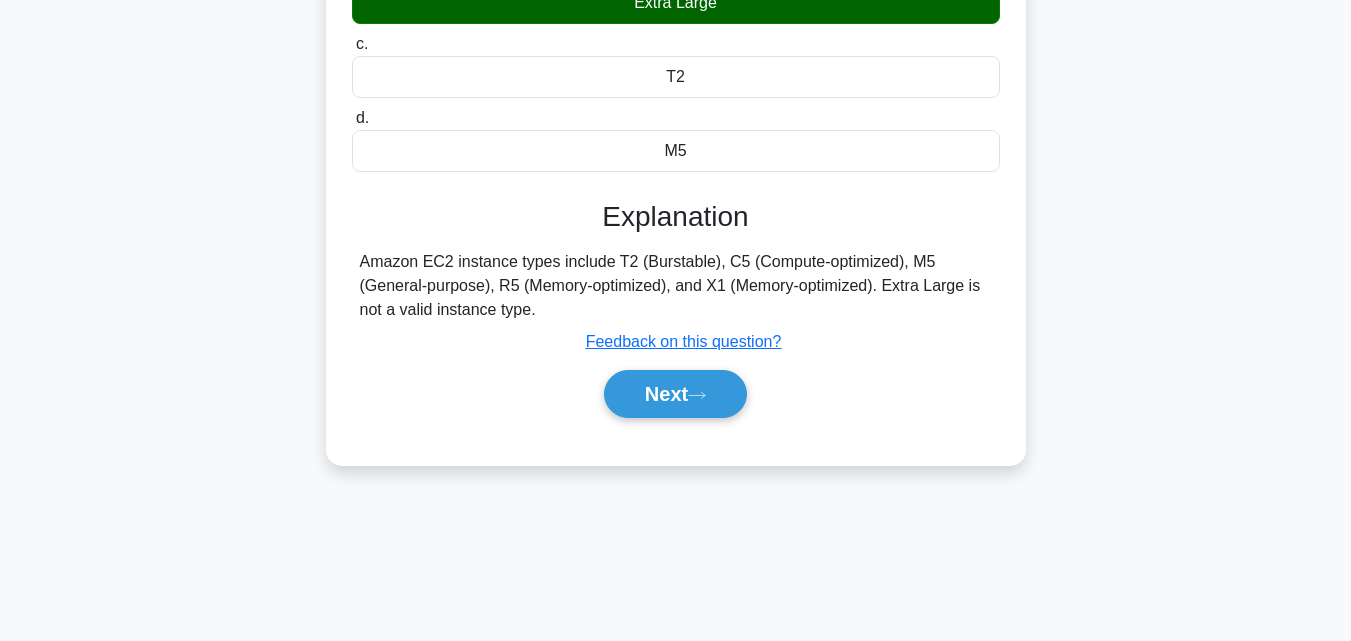 scroll, scrollTop: 300, scrollLeft: 0, axis: vertical 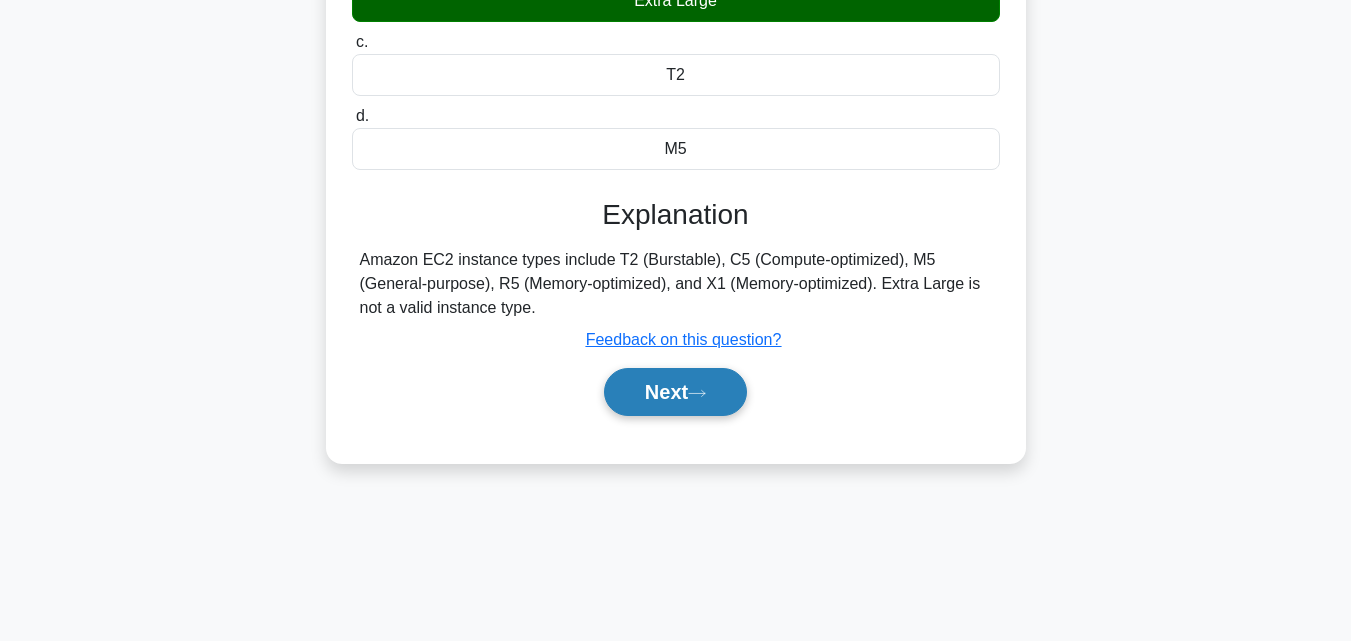 click on "Next" at bounding box center [675, 392] 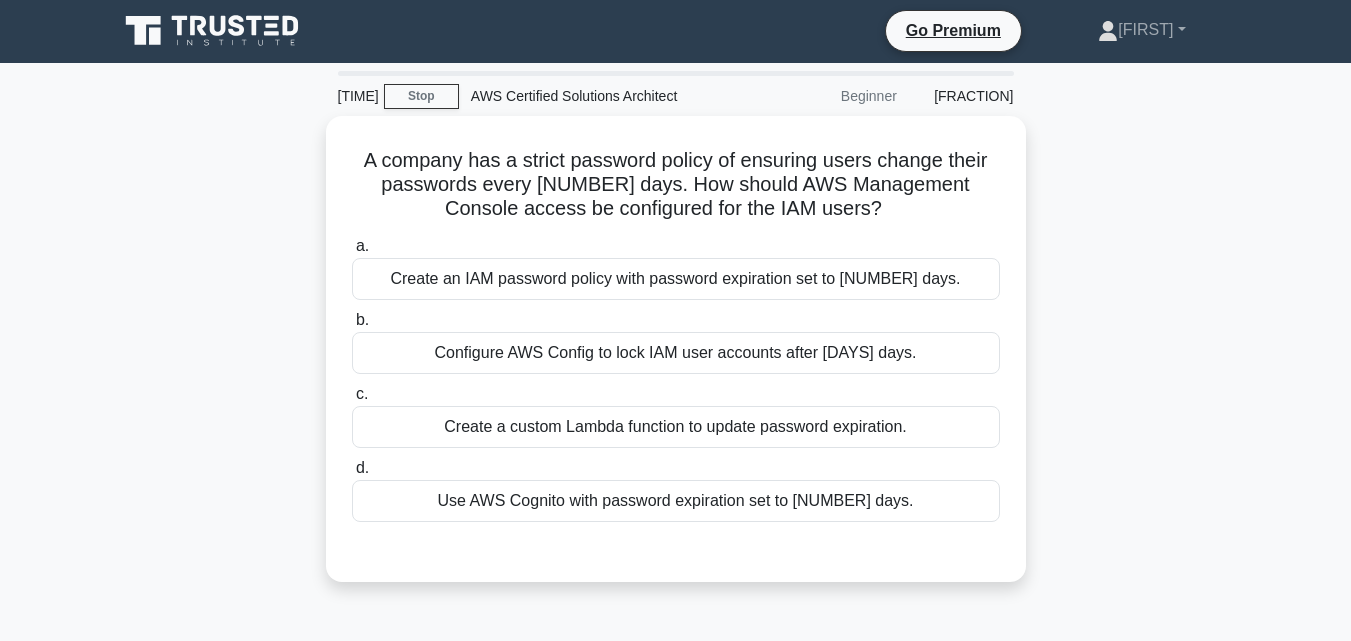 scroll, scrollTop: 0, scrollLeft: 0, axis: both 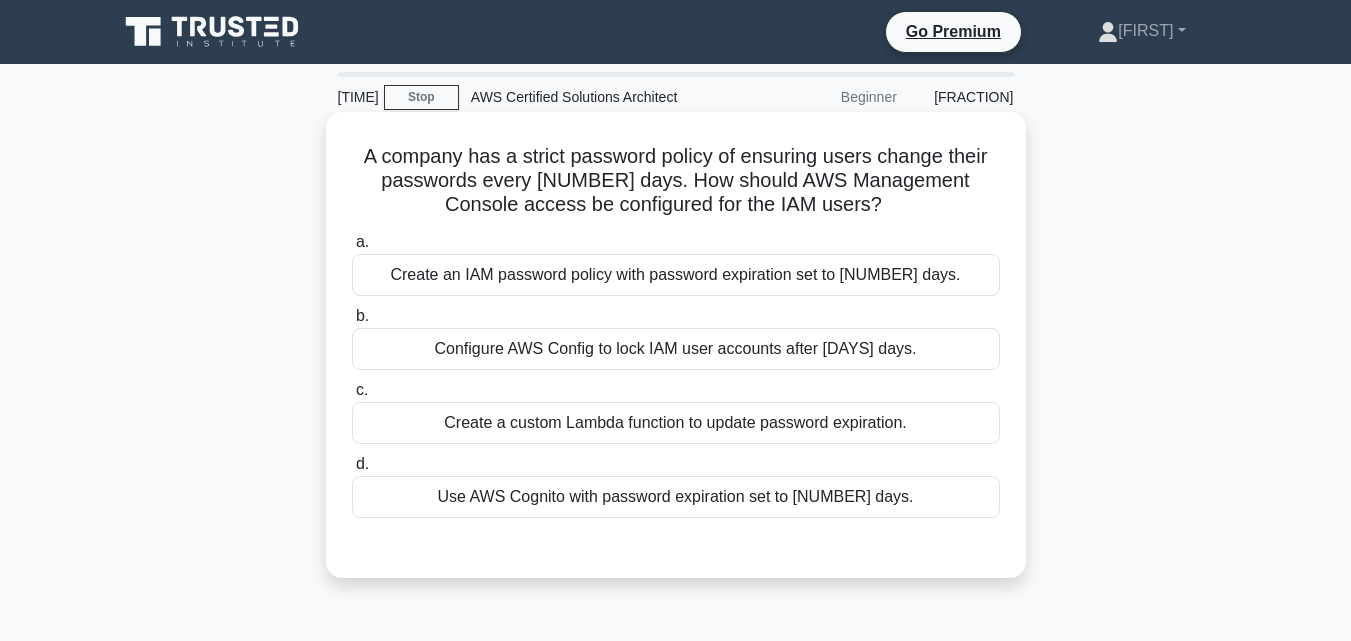 click on "Create an IAM password policy with password expiration set to 30 days." at bounding box center (676, 275) 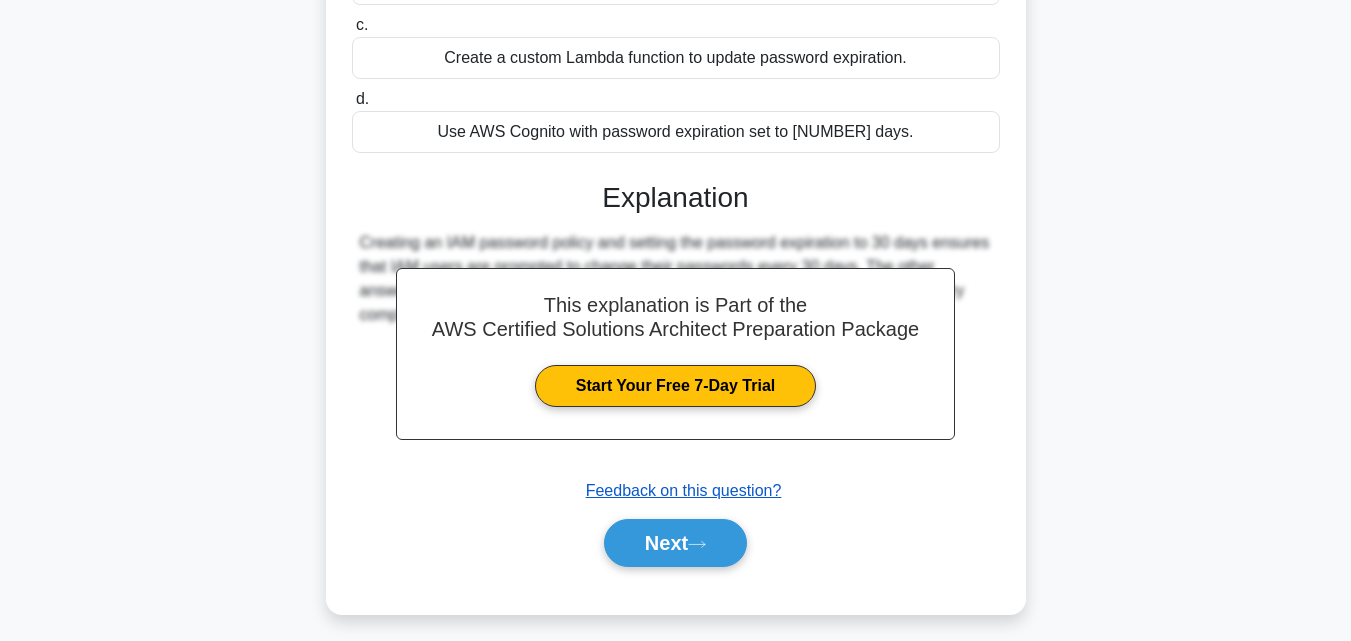 scroll, scrollTop: 400, scrollLeft: 0, axis: vertical 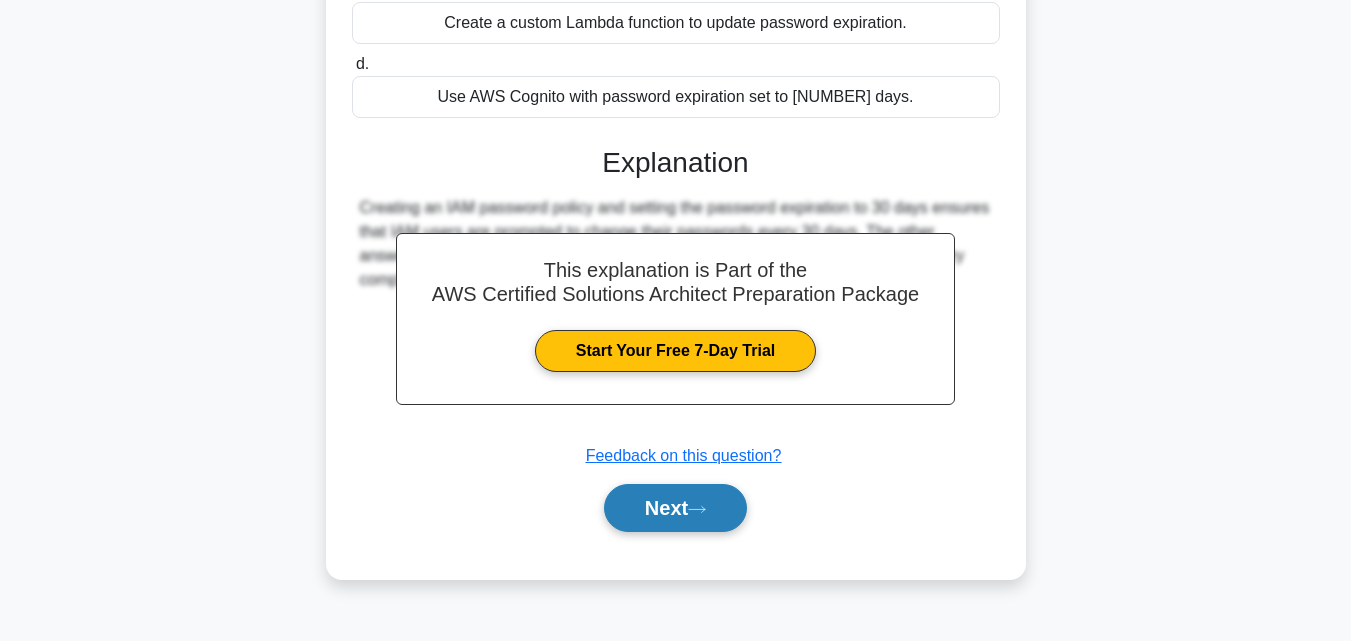 click on "Next" at bounding box center [675, 508] 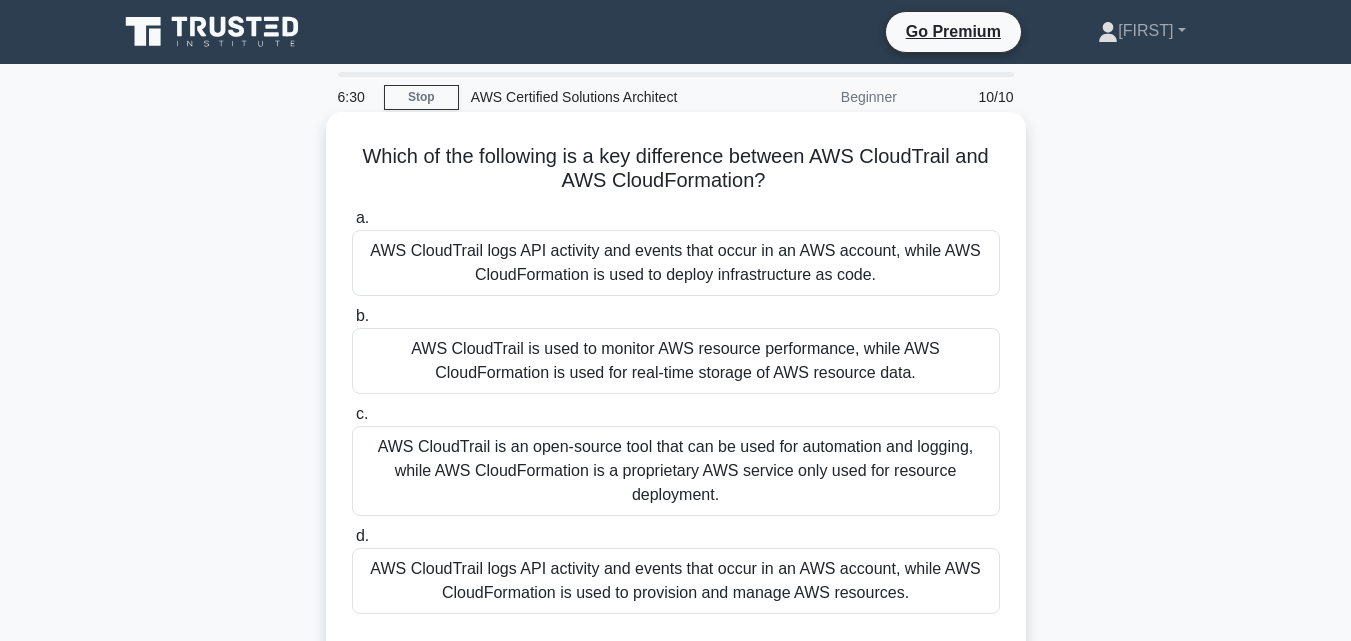 scroll, scrollTop: 100, scrollLeft: 0, axis: vertical 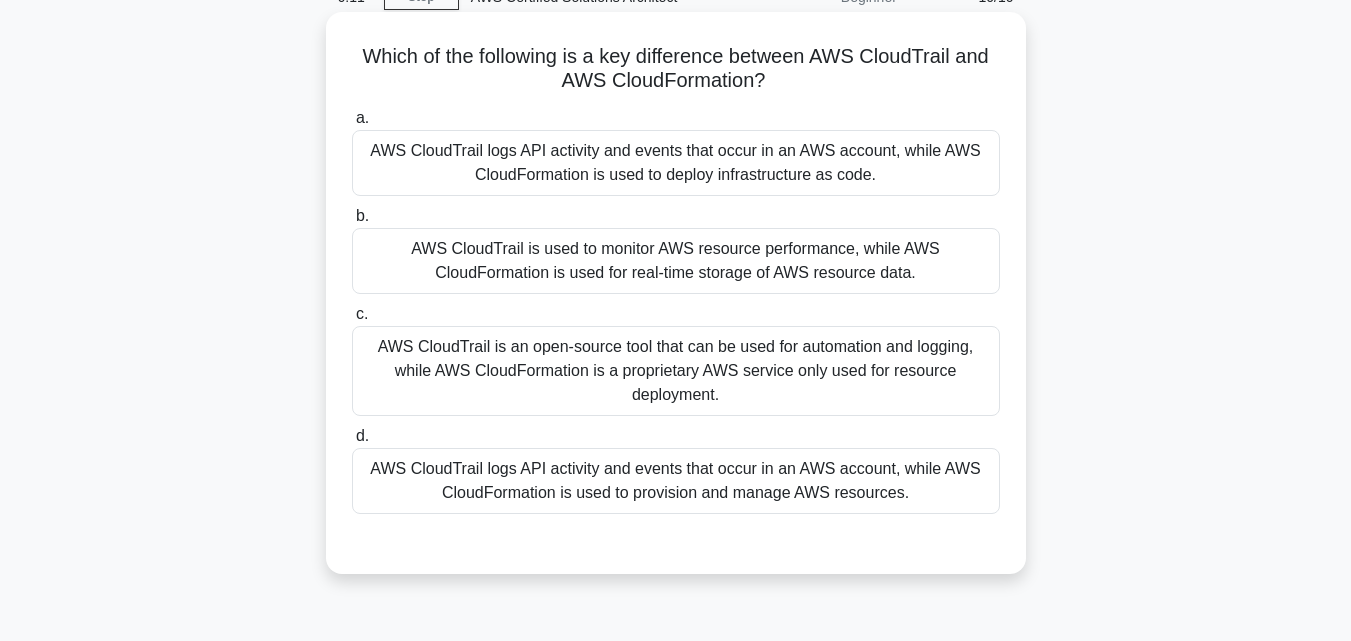 click on "AWS CloudTrail is used to monitor AWS resource performance, while AWS CloudFormation is used for real-time storage of AWS resource data." at bounding box center [676, 261] 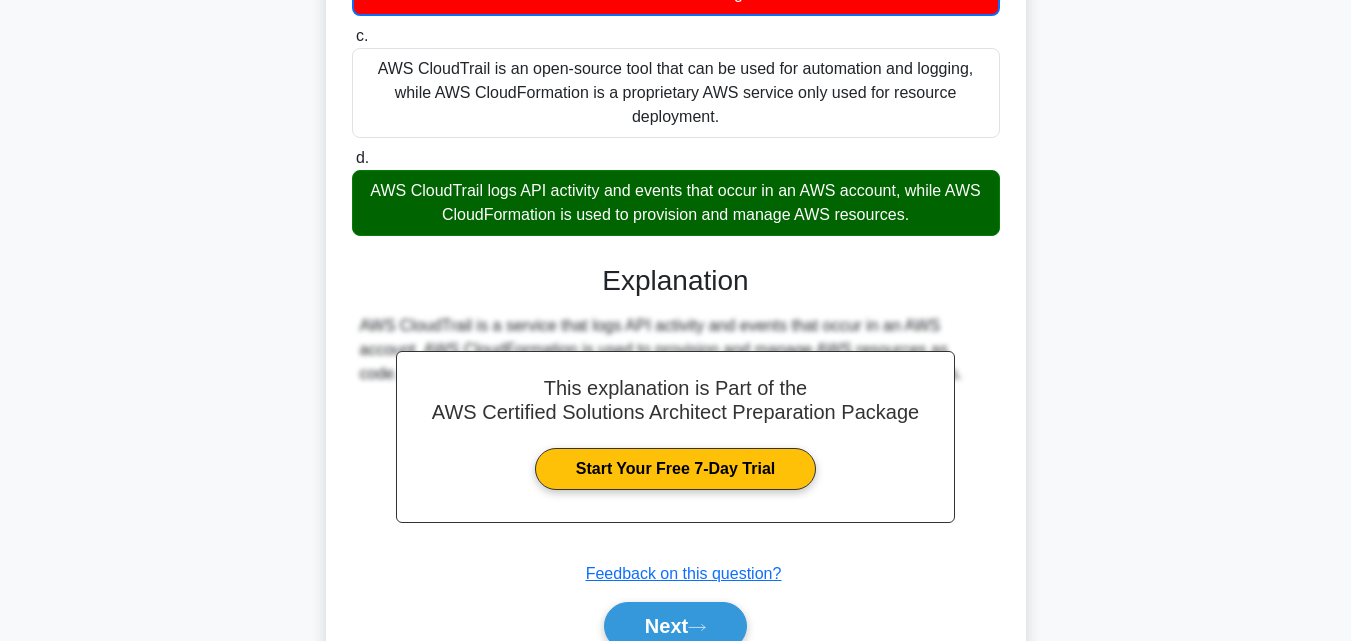 scroll, scrollTop: 475, scrollLeft: 0, axis: vertical 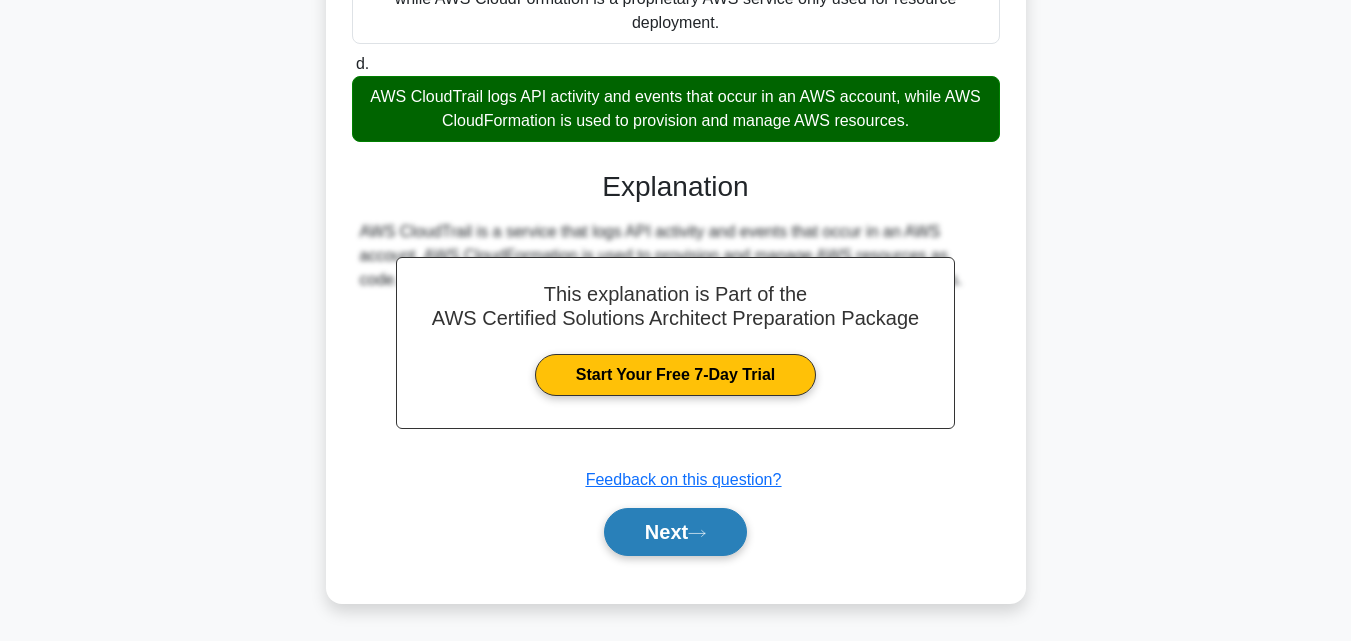 click on "Next" at bounding box center [675, 532] 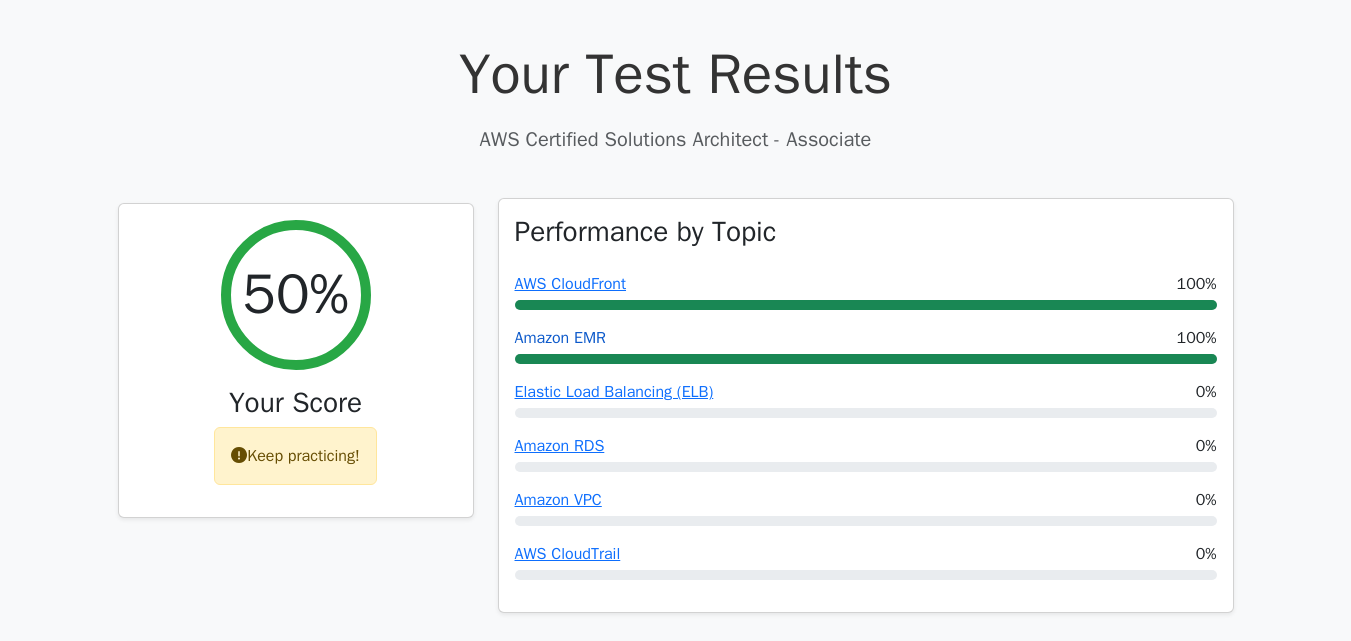 scroll, scrollTop: 600, scrollLeft: 0, axis: vertical 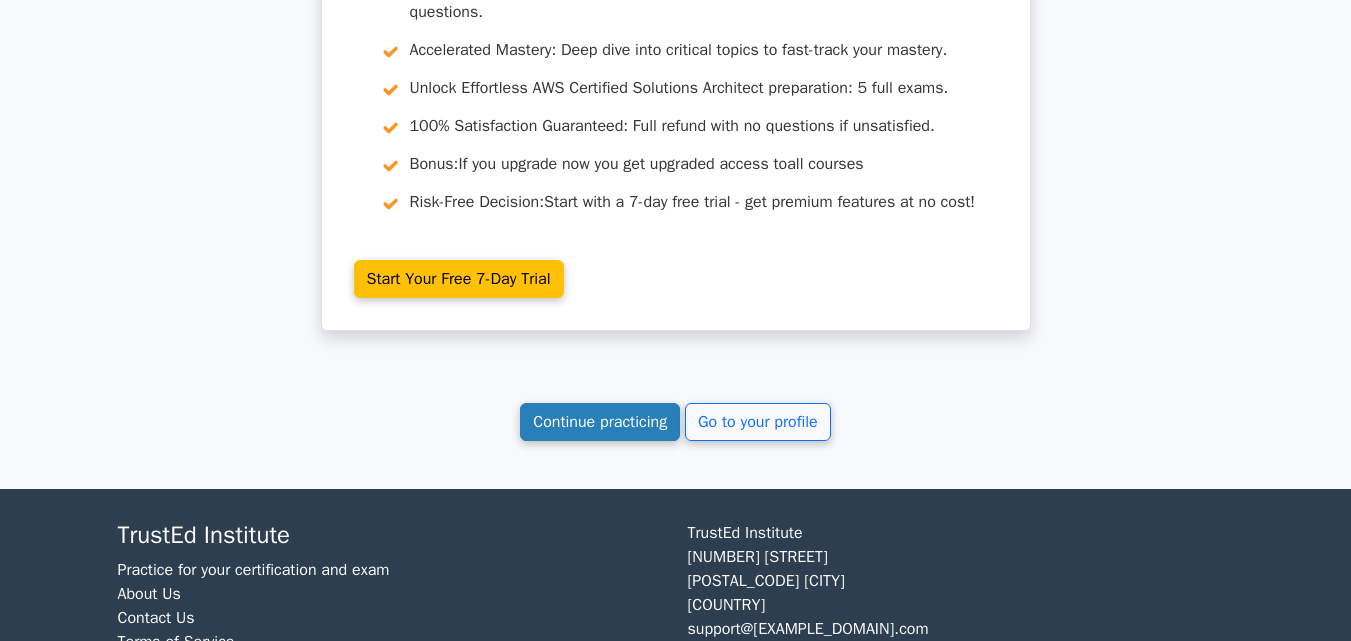 click on "Continue practicing" at bounding box center [600, 422] 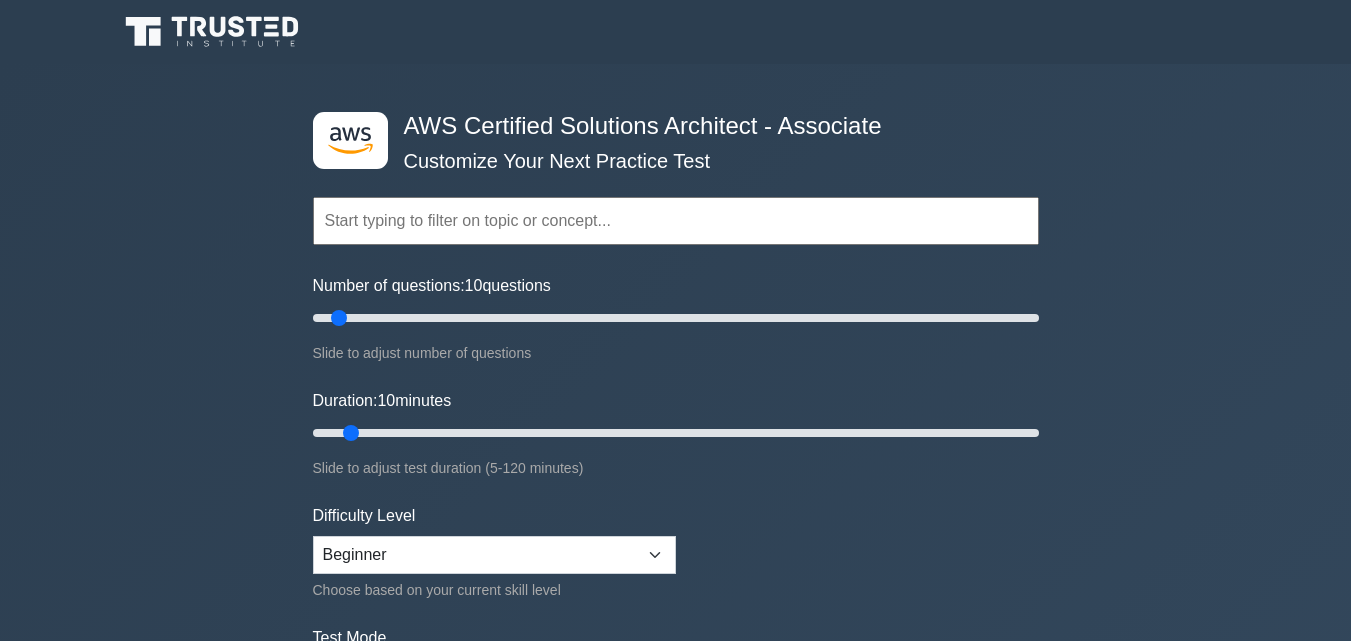 scroll, scrollTop: 0, scrollLeft: 0, axis: both 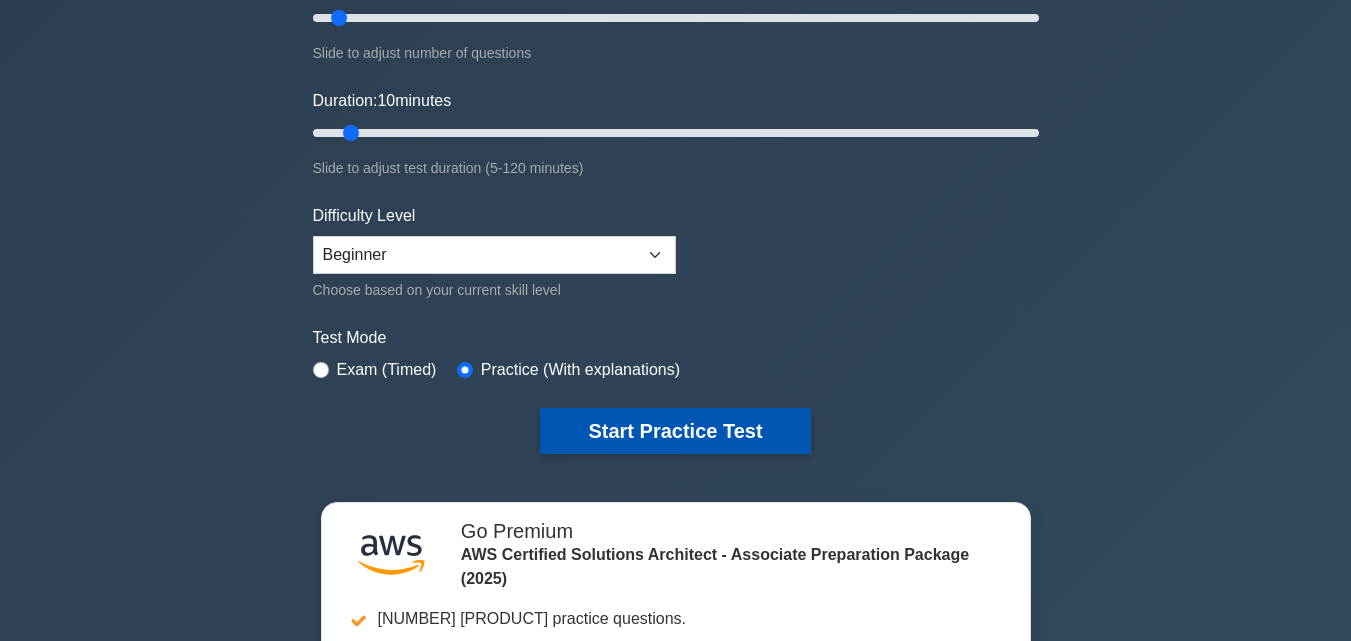 click on "Start Practice Test" at bounding box center [675, 431] 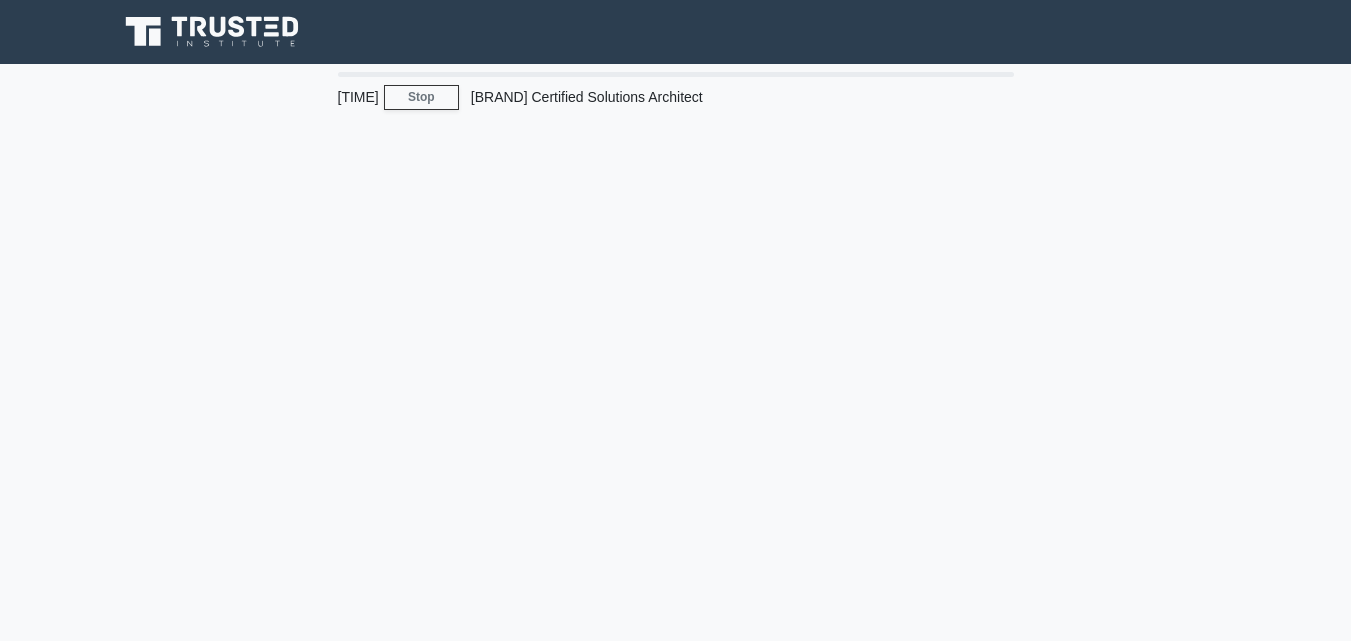 scroll, scrollTop: 0, scrollLeft: 0, axis: both 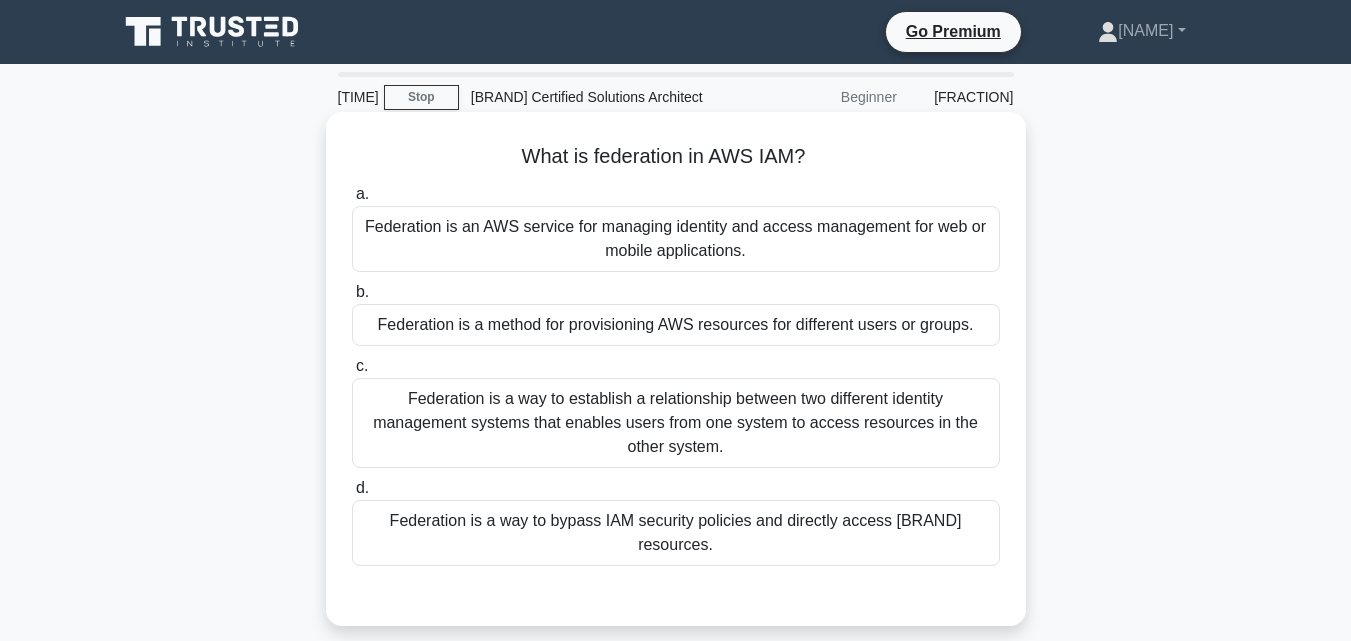 click on "Federation is a way to establish a relationship between two different identity management systems that enables users from one system to access resources in the other system." at bounding box center [676, 423] 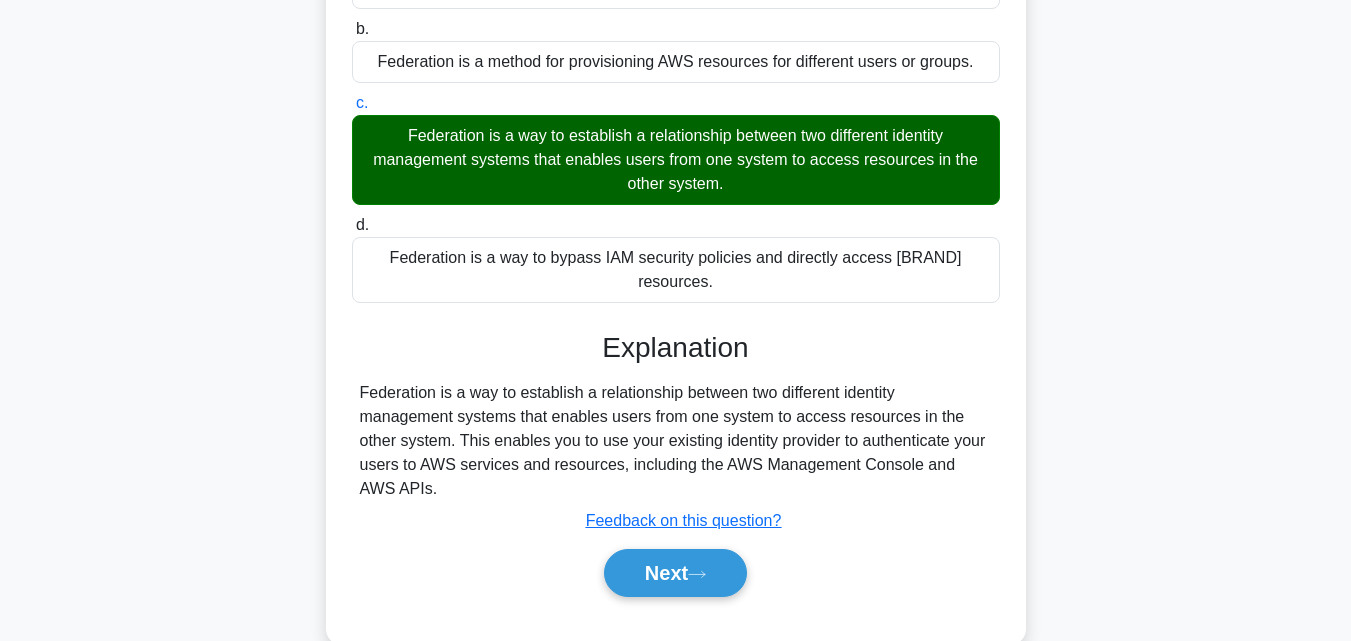 scroll, scrollTop: 300, scrollLeft: 0, axis: vertical 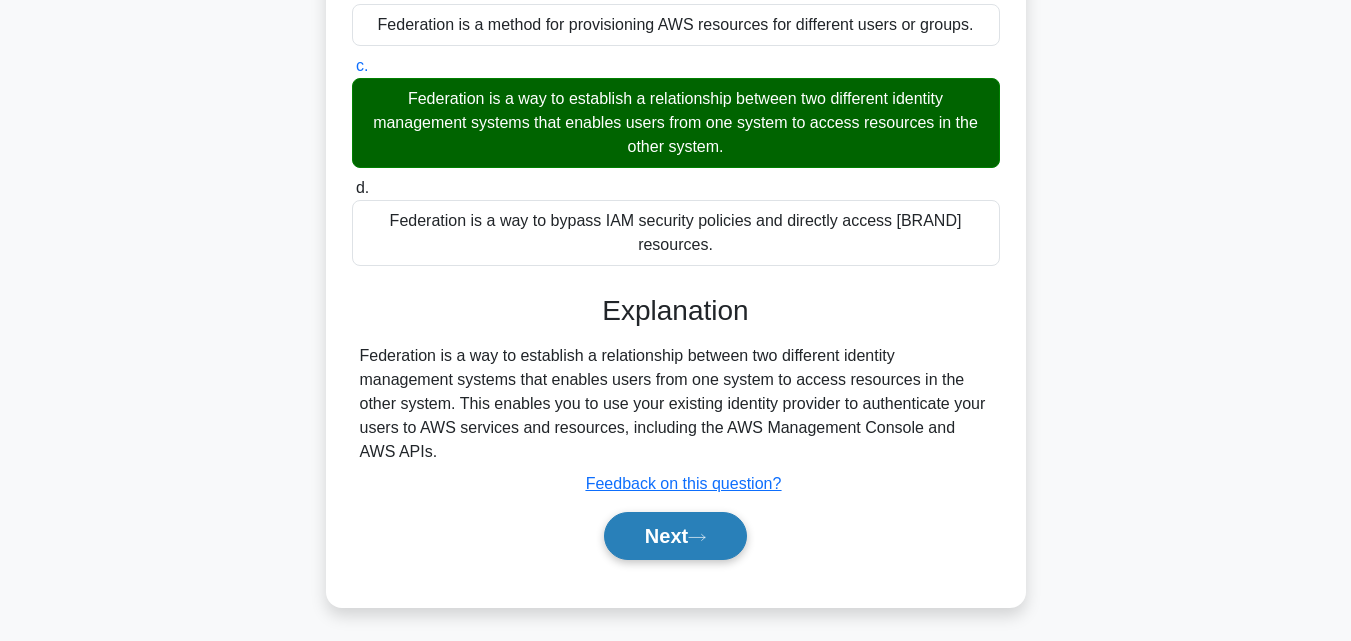click at bounding box center (697, 537) 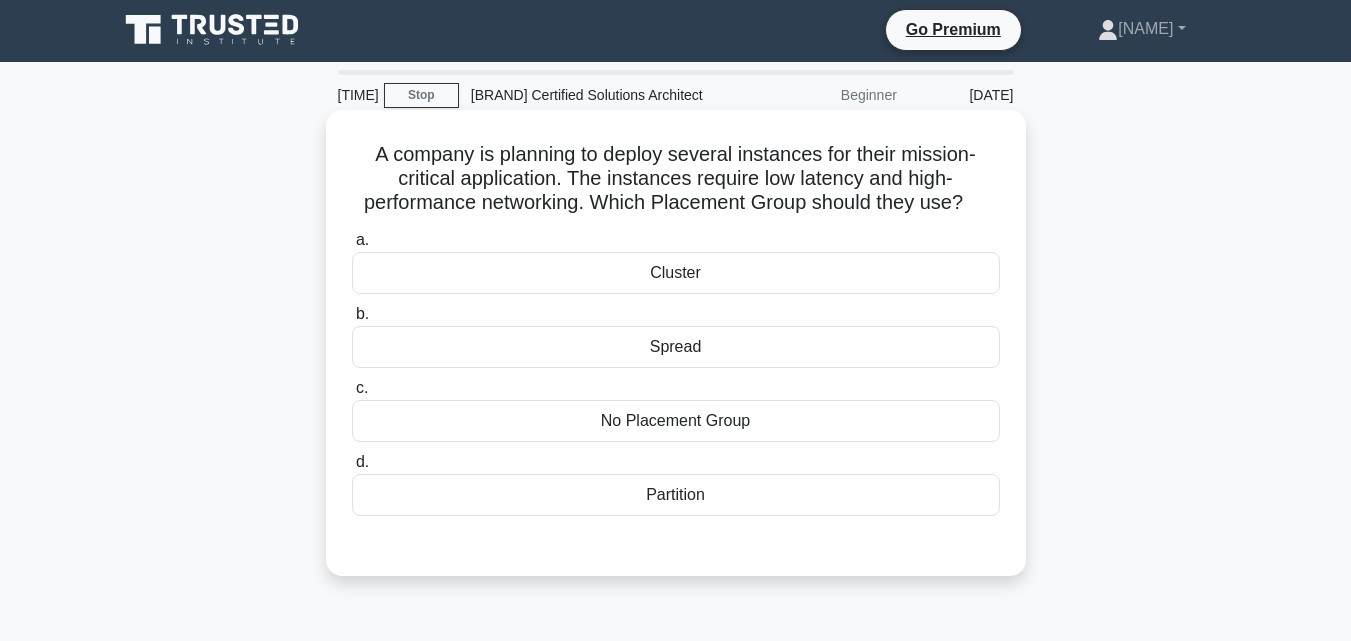 scroll, scrollTop: 0, scrollLeft: 0, axis: both 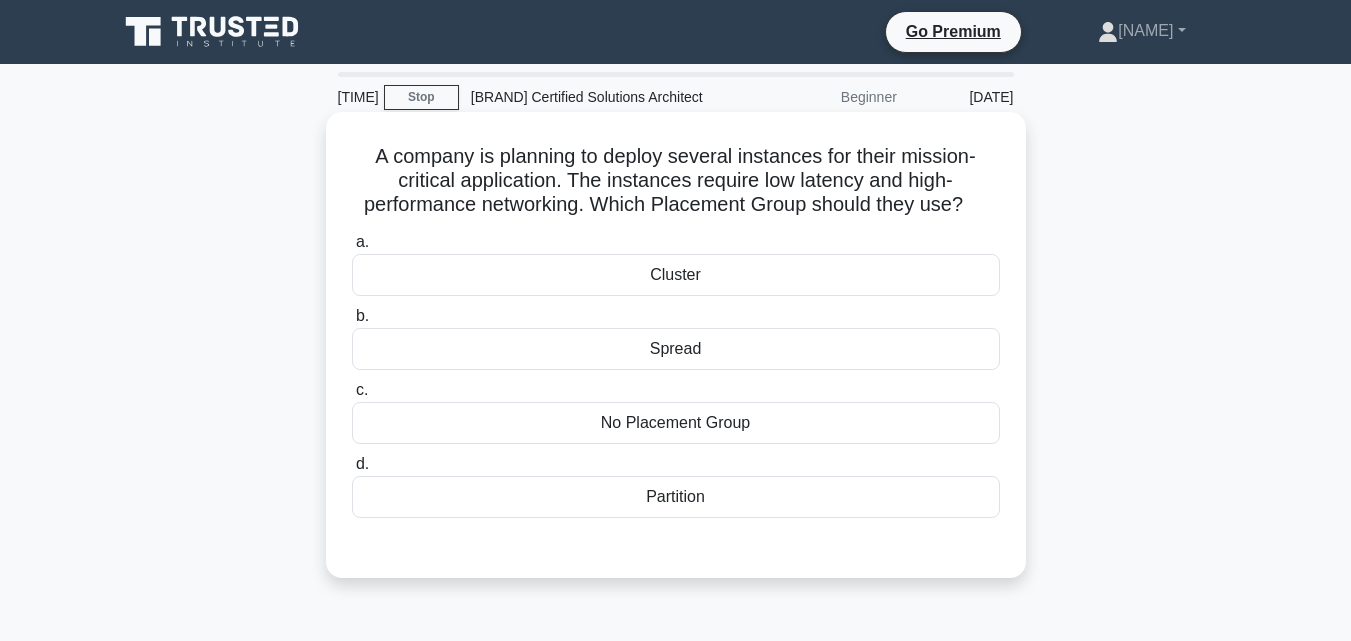 click on "Cluster" at bounding box center (676, 275) 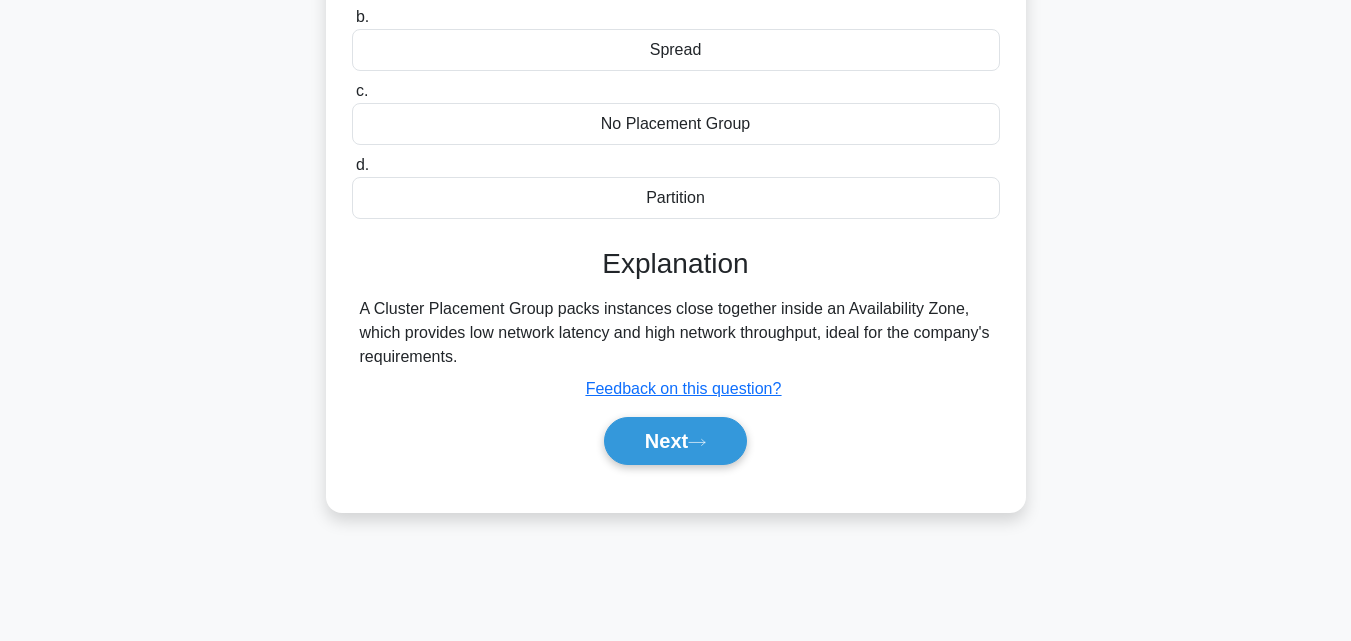 scroll, scrollTop: 300, scrollLeft: 0, axis: vertical 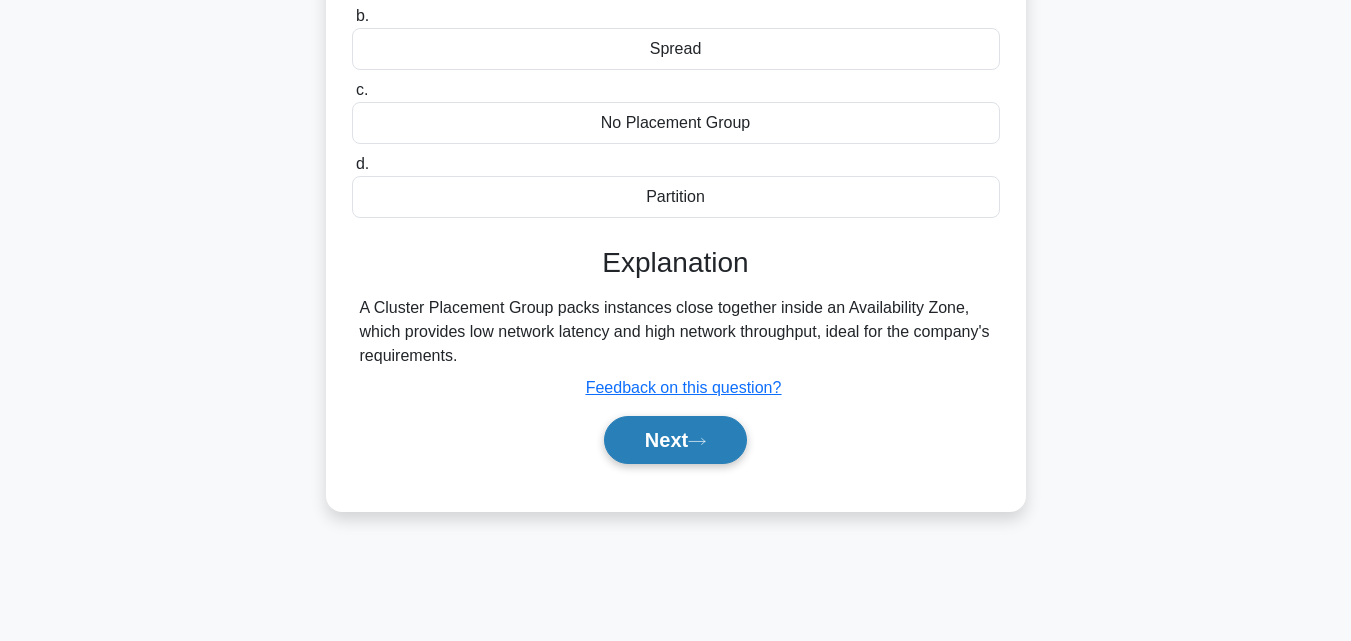 click on "Next" at bounding box center (675, 440) 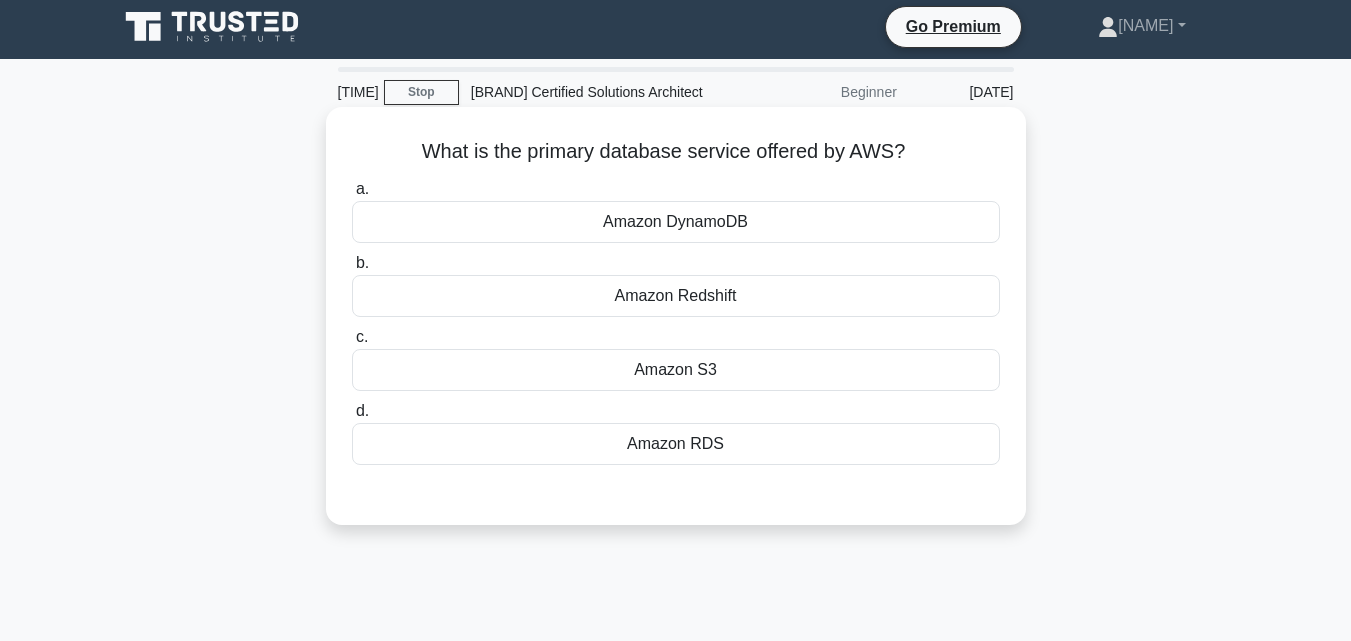 scroll, scrollTop: 0, scrollLeft: 0, axis: both 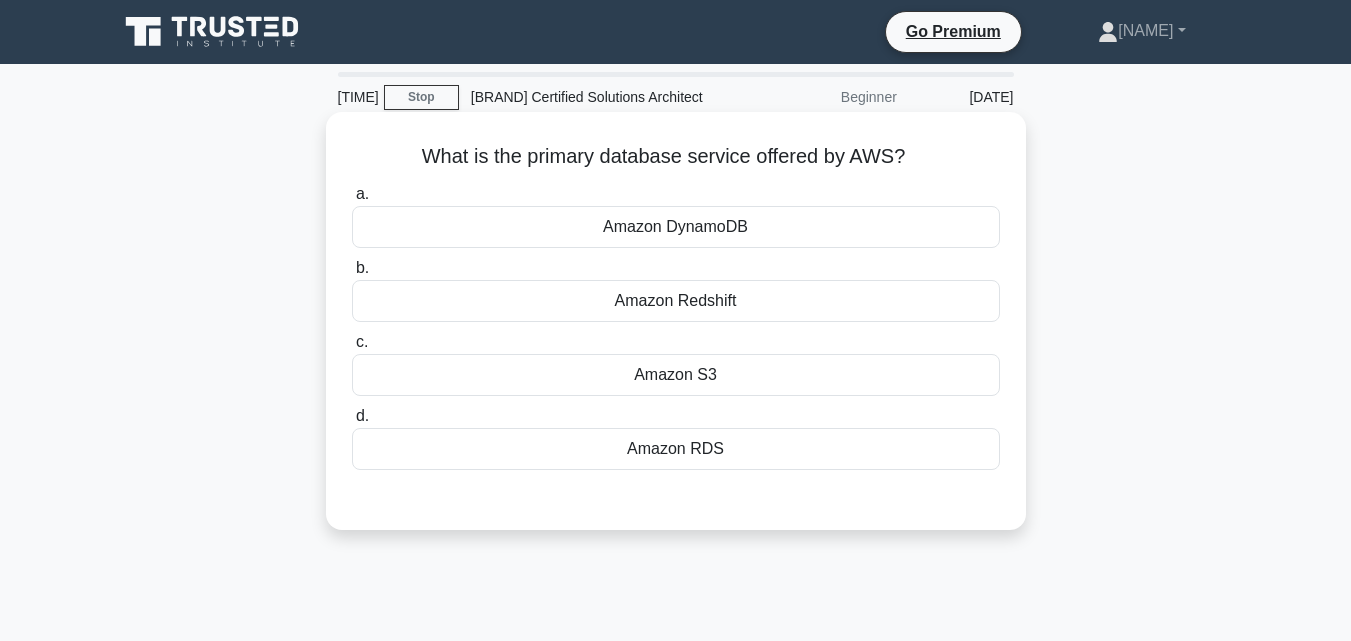 click on "Amazon DynamoDB" at bounding box center (676, 227) 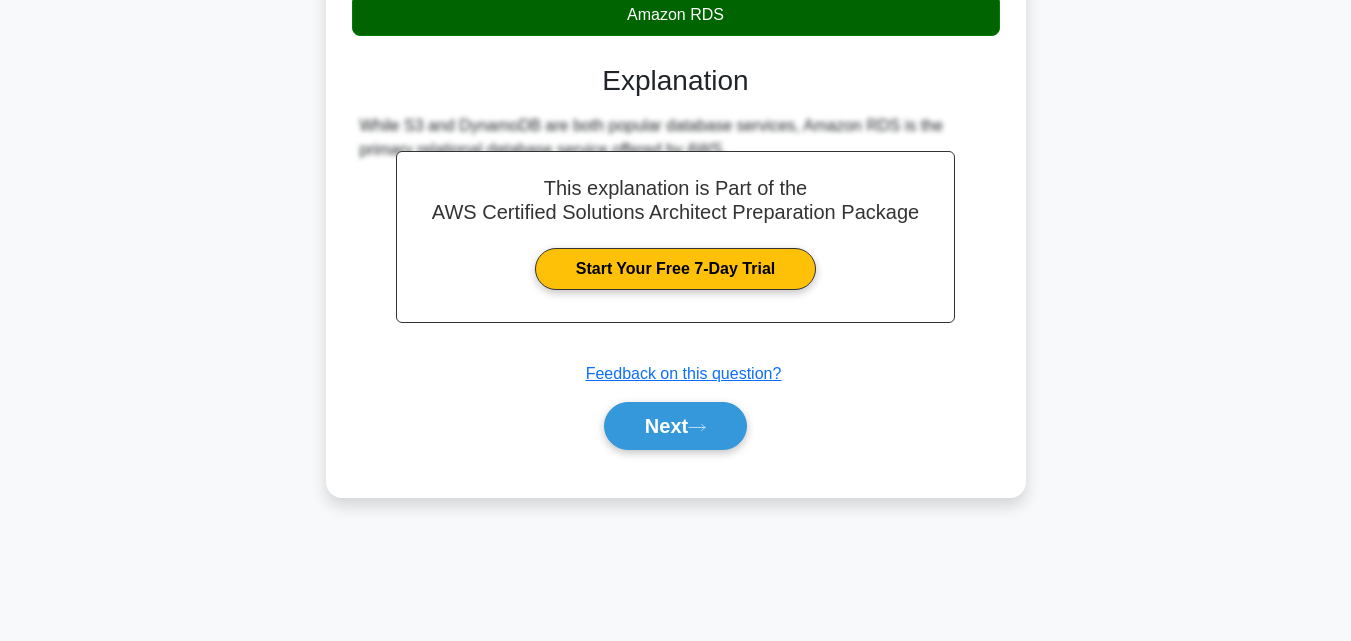 scroll, scrollTop: 439, scrollLeft: 0, axis: vertical 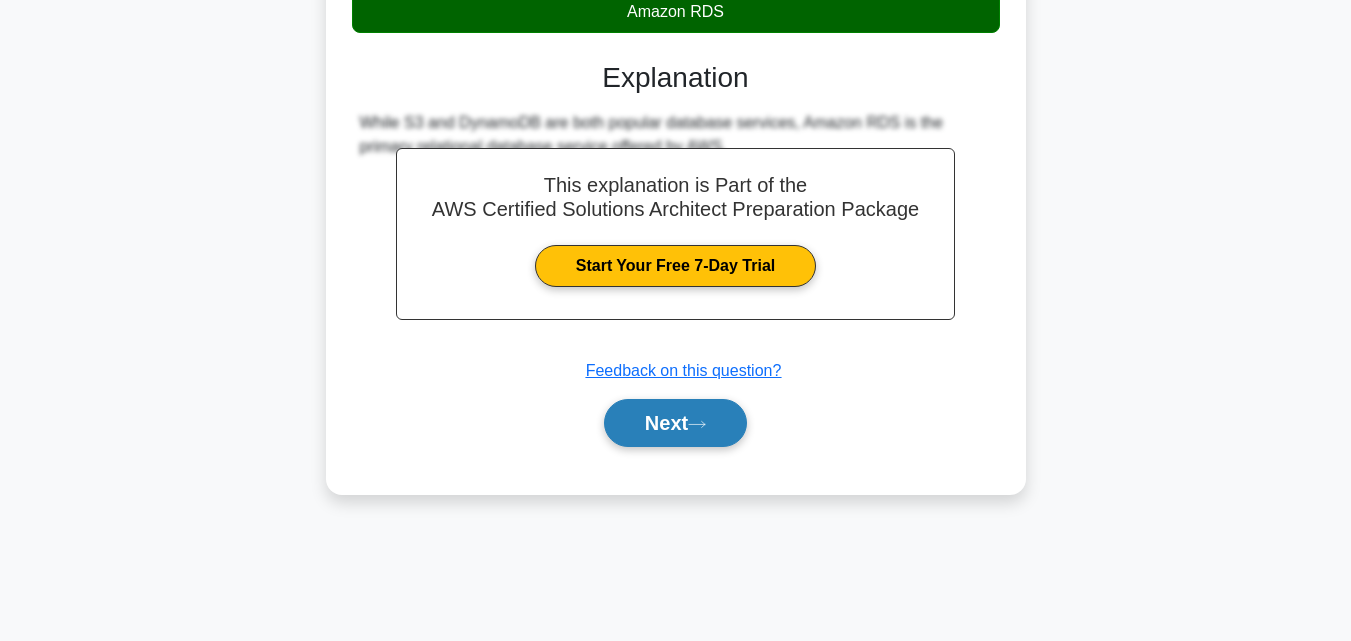 click on "Next" at bounding box center [675, 423] 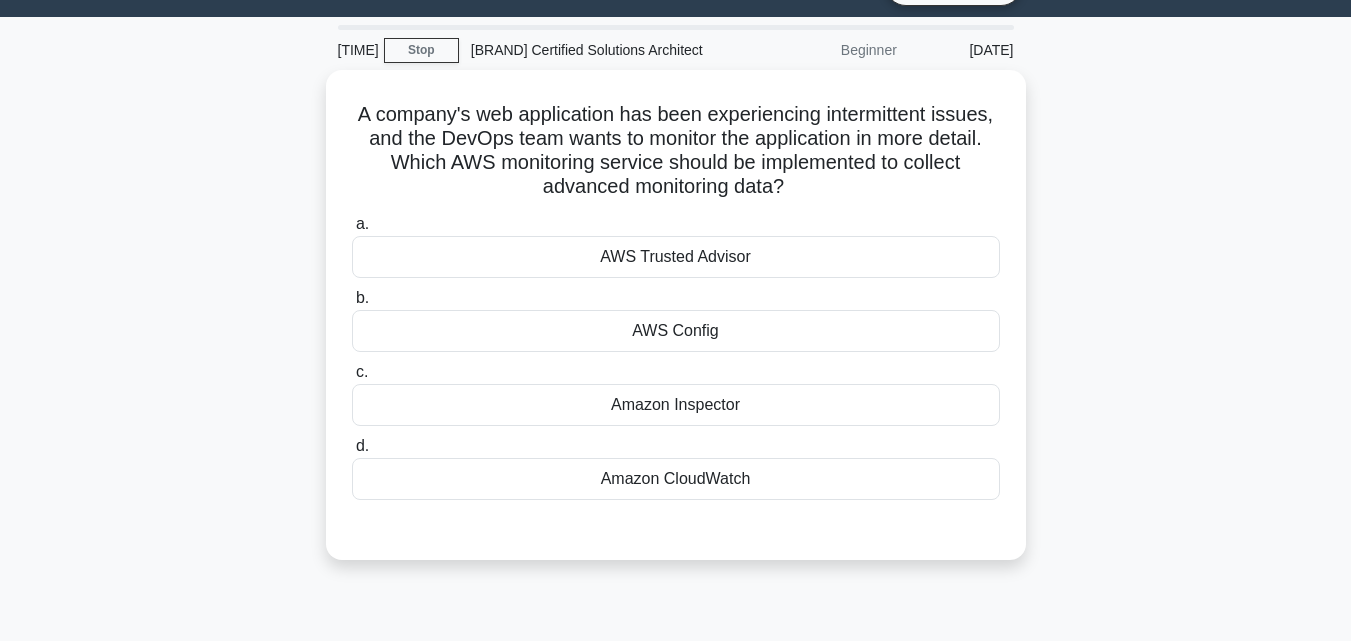 scroll, scrollTop: 39, scrollLeft: 0, axis: vertical 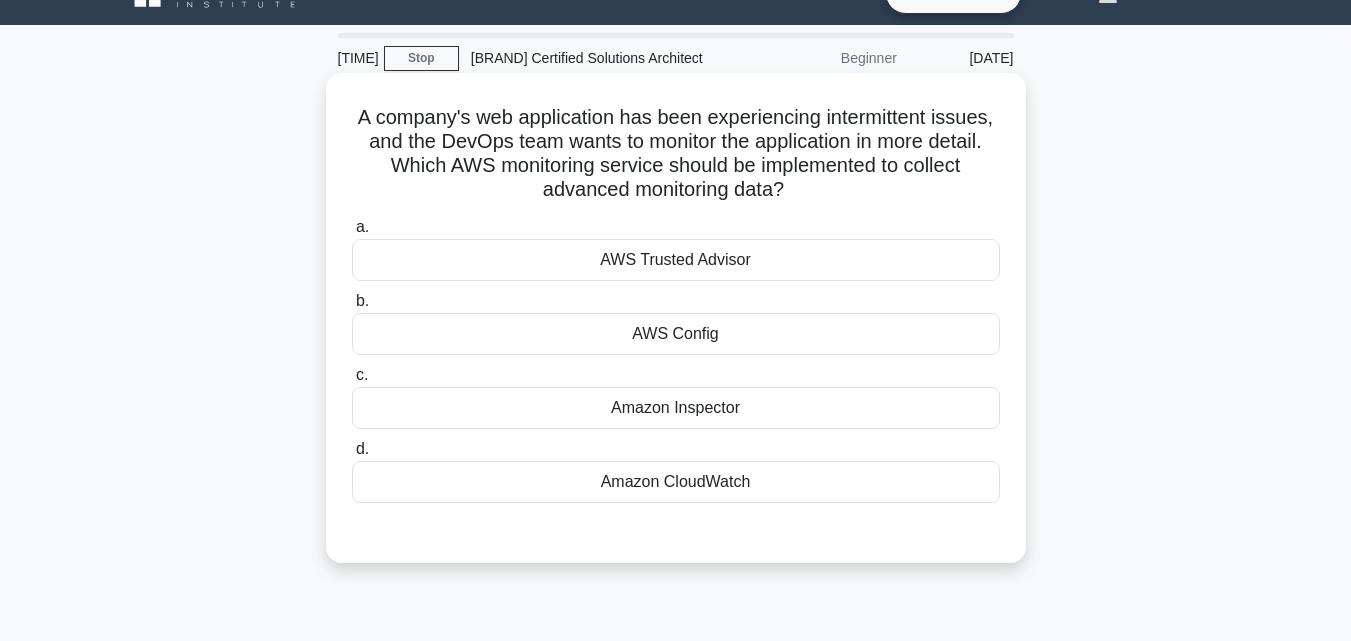 click on "Amazon CloudWatch" at bounding box center [676, 482] 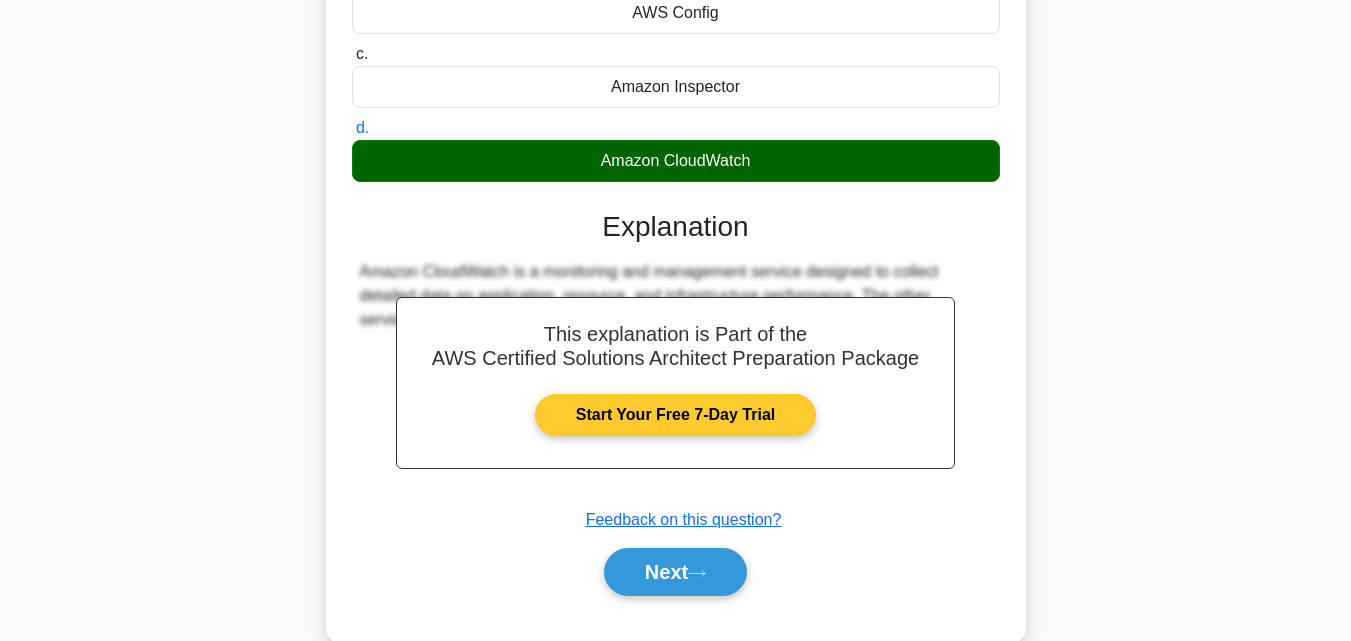 scroll, scrollTop: 339, scrollLeft: 0, axis: vertical 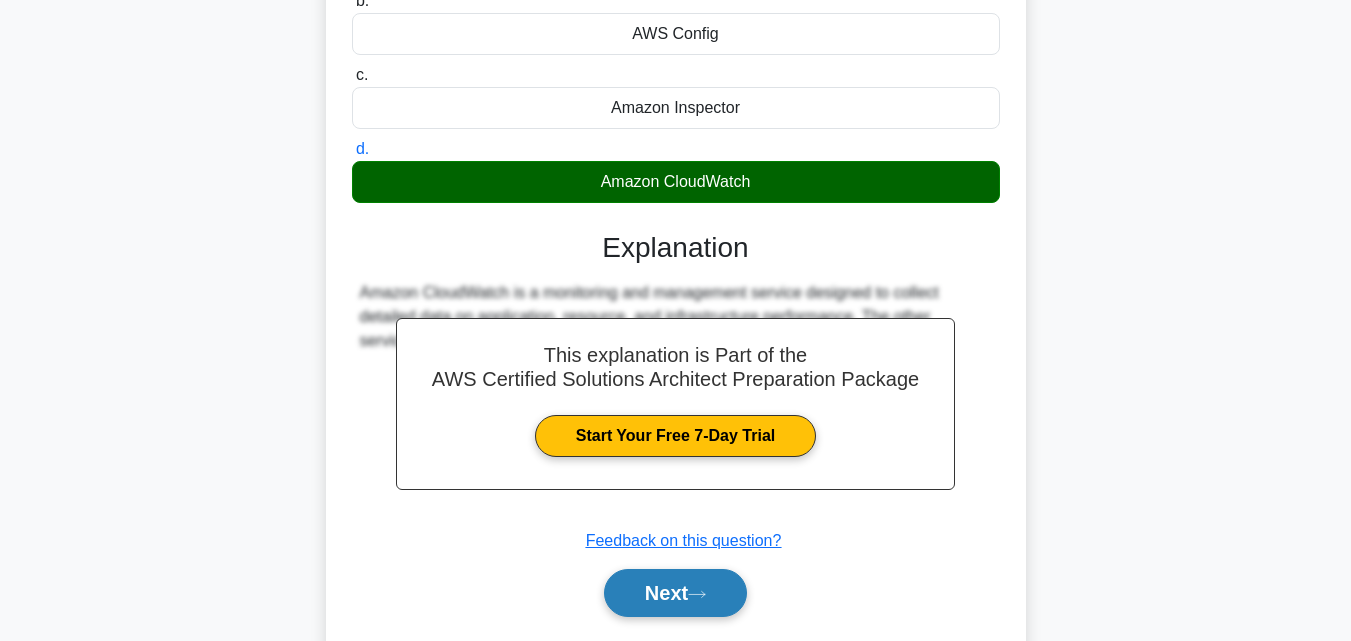 click on "Next" at bounding box center (675, 593) 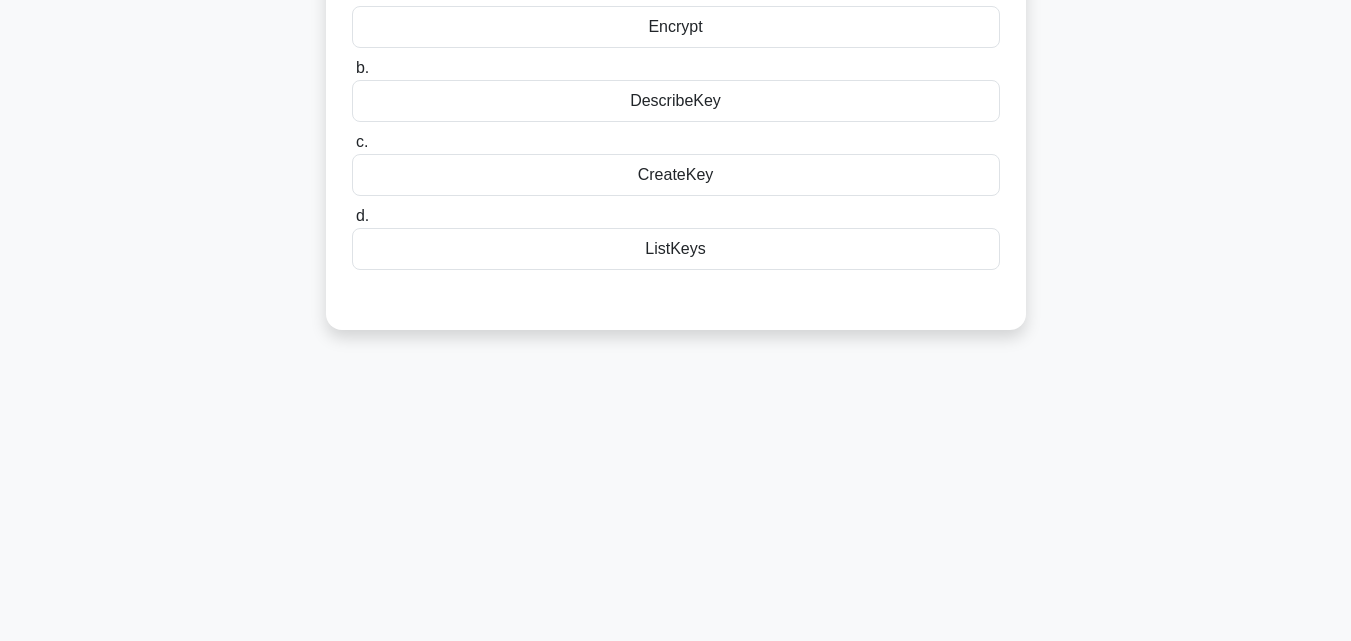 scroll, scrollTop: 0, scrollLeft: 0, axis: both 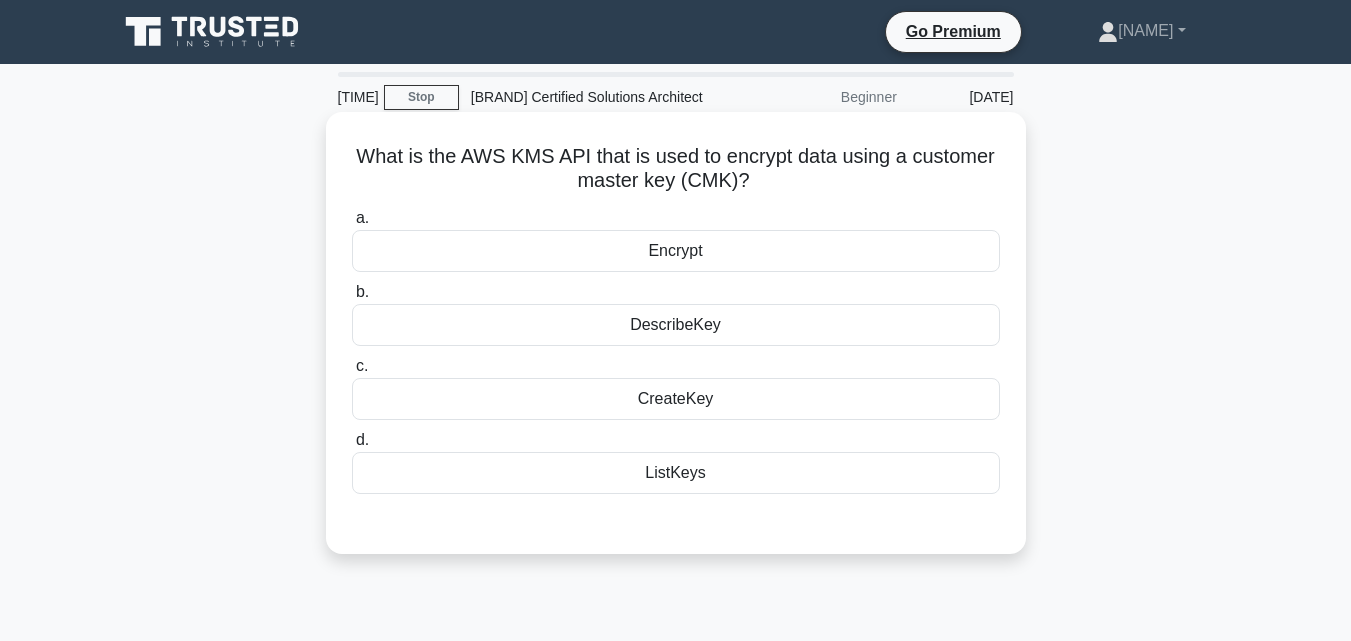 click on "Encrypt" at bounding box center [676, 251] 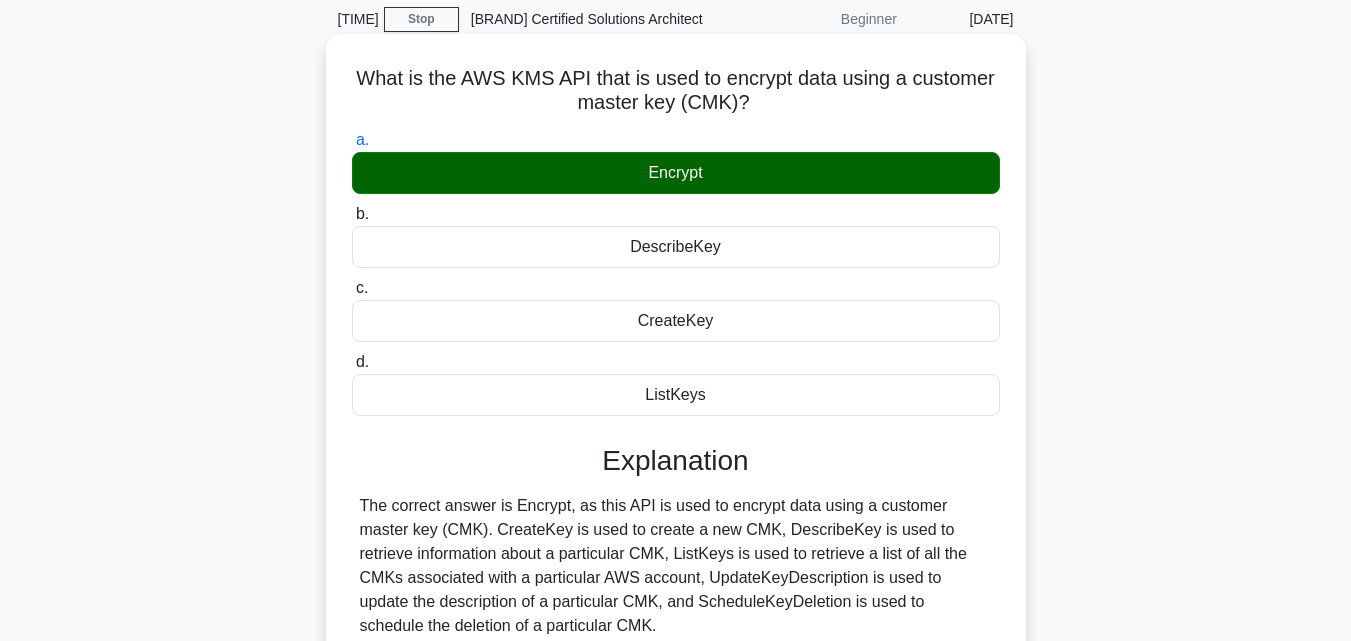 scroll, scrollTop: 200, scrollLeft: 0, axis: vertical 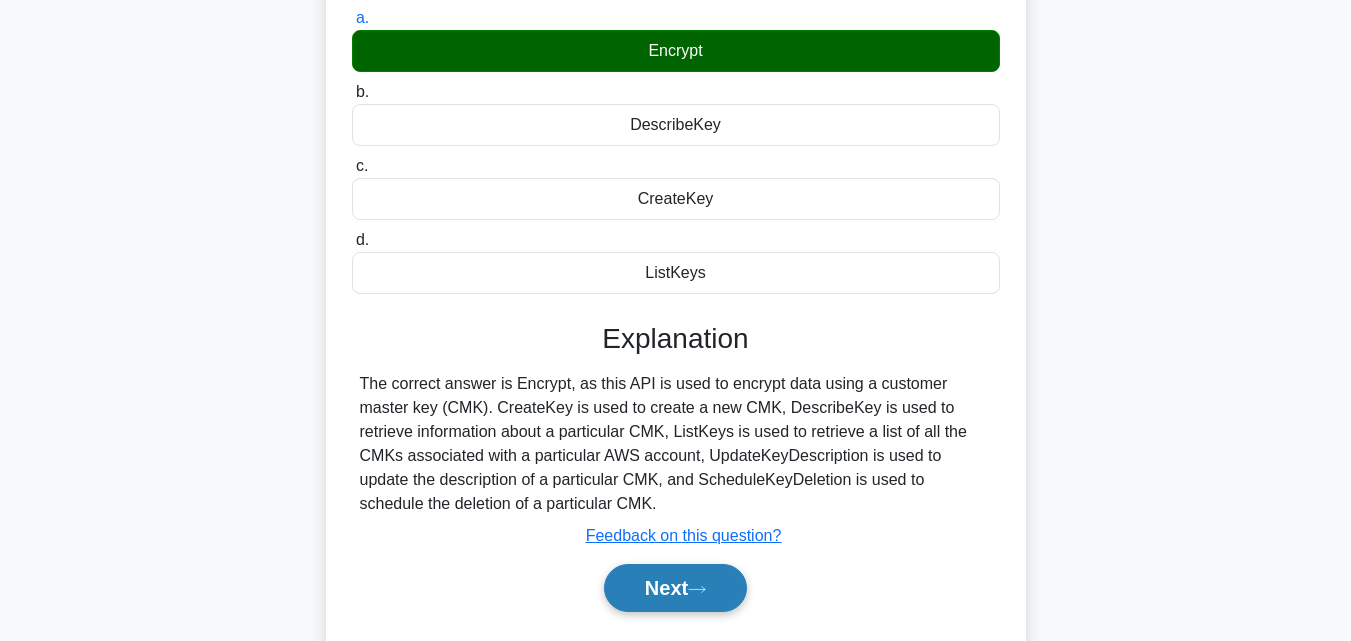 click on "Next" at bounding box center [675, 588] 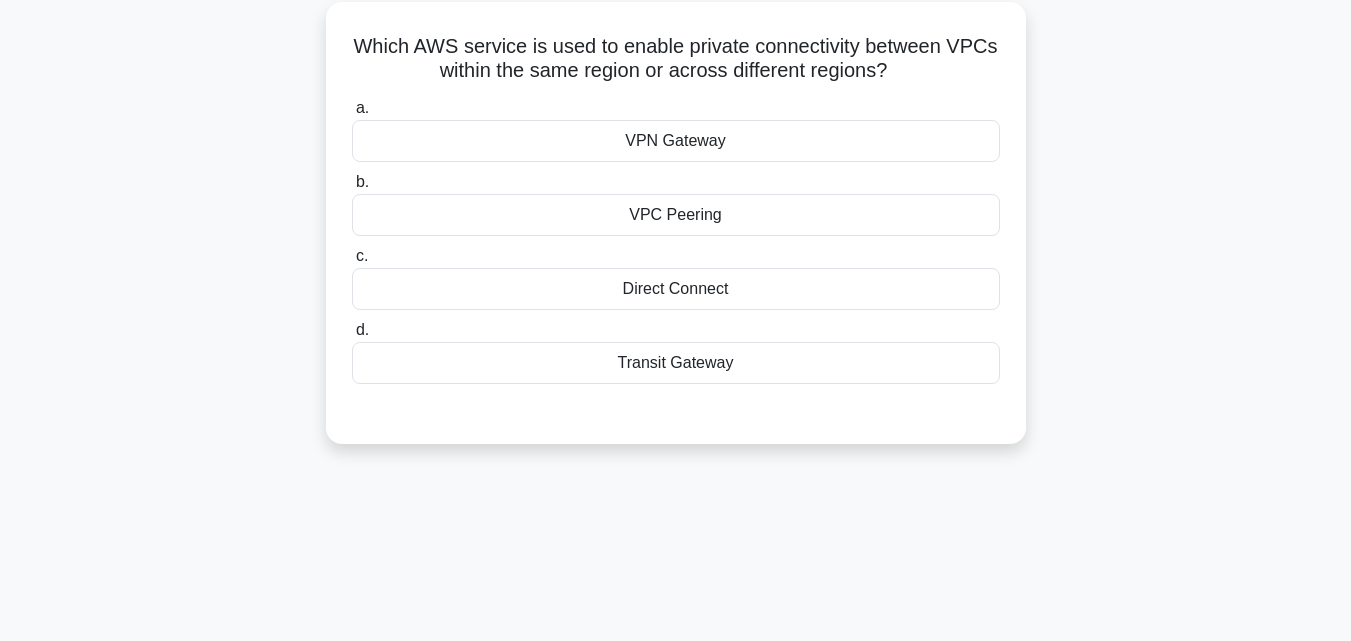 scroll, scrollTop: 0, scrollLeft: 0, axis: both 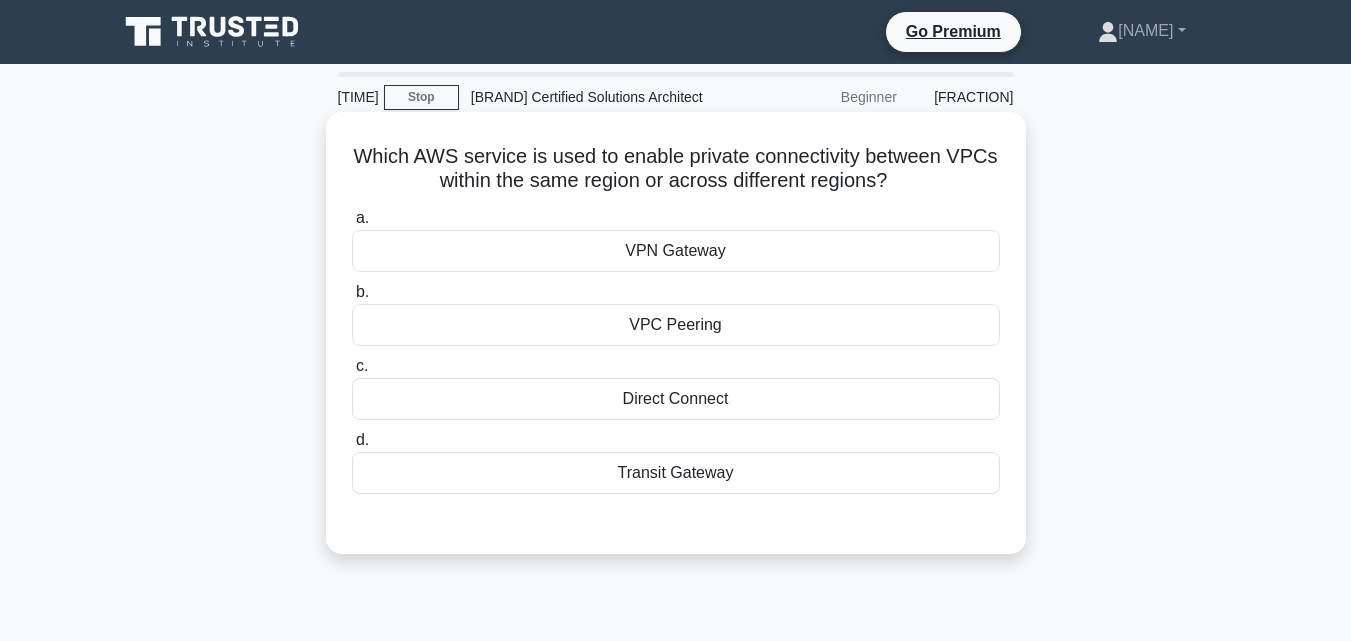 click on "Direct Connect" at bounding box center (676, 399) 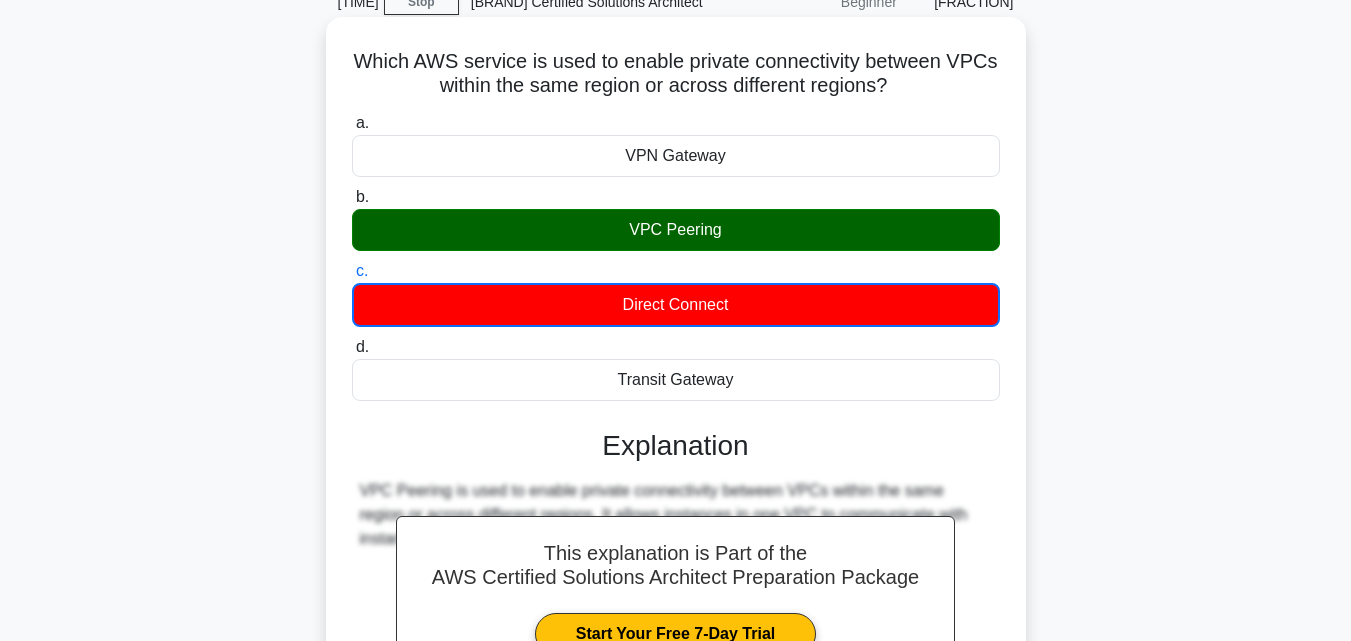 scroll, scrollTop: 300, scrollLeft: 0, axis: vertical 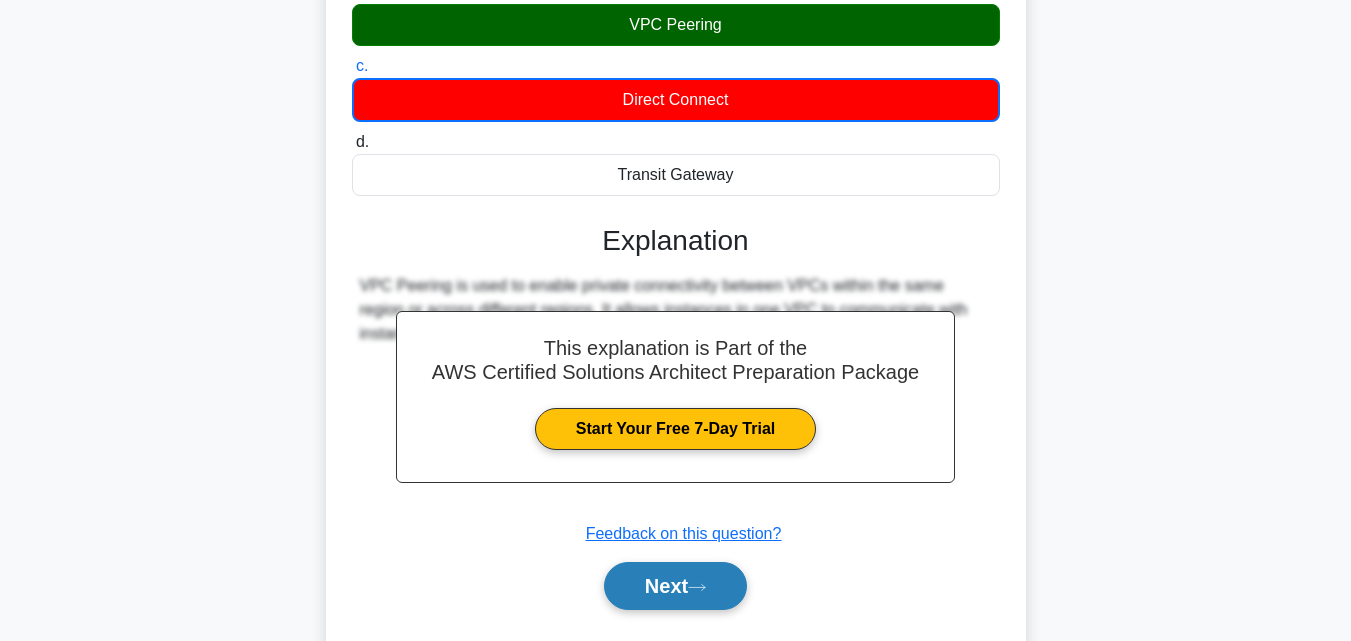click at bounding box center [697, 587] 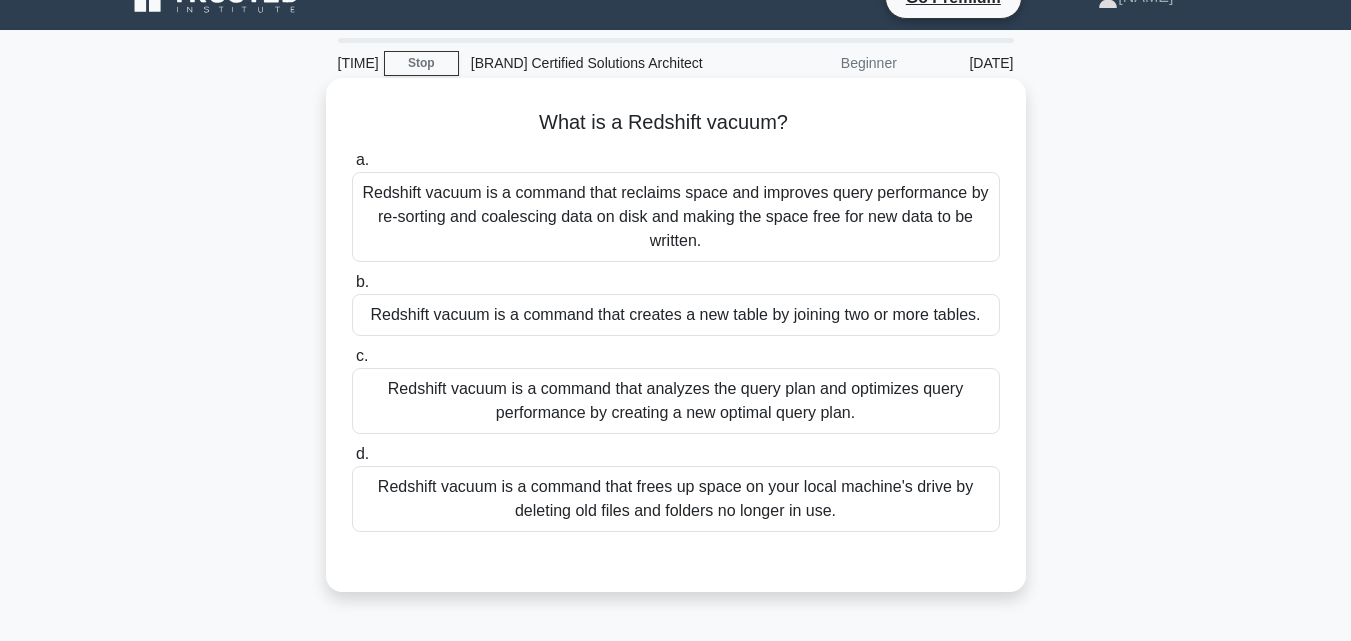 scroll, scrollTop: 0, scrollLeft: 0, axis: both 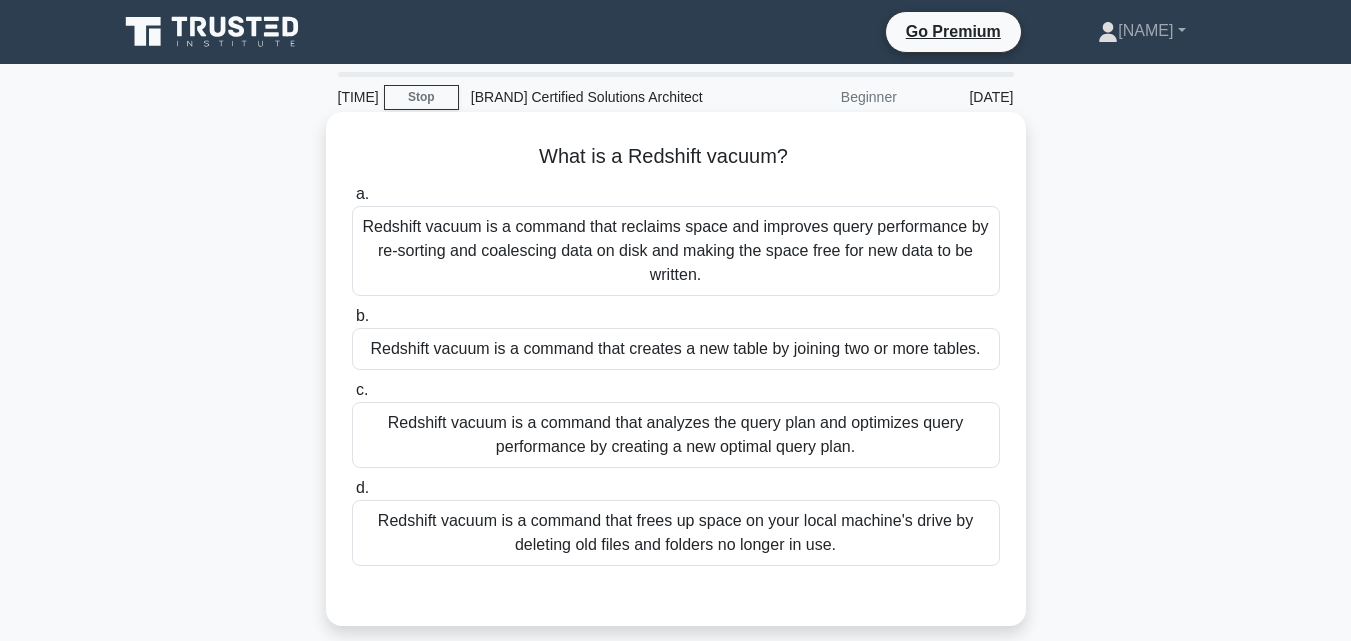 click on "Redshift vacuum is a command that creates a new table by joining two or more tables." at bounding box center (676, 349) 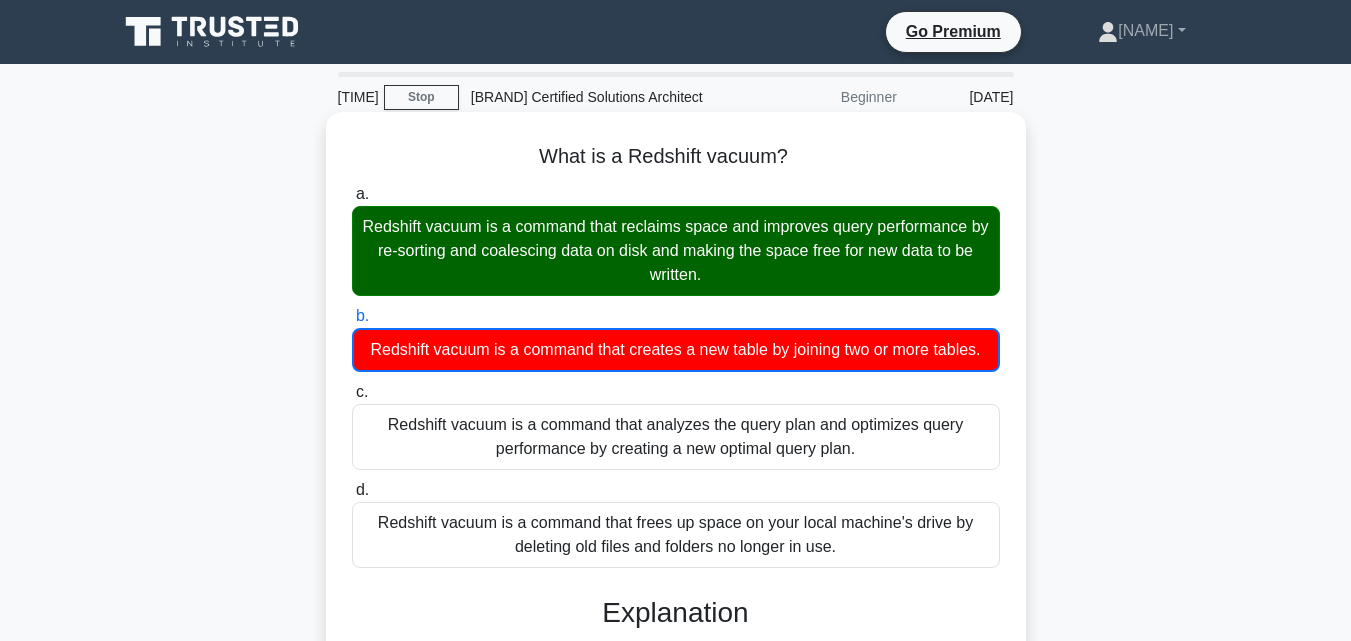 click on "Redshift vacuum is a command that reclaims space and improves query performance by re-sorting and coalescing data on disk and making the space free for new data to be written." at bounding box center (676, 251) 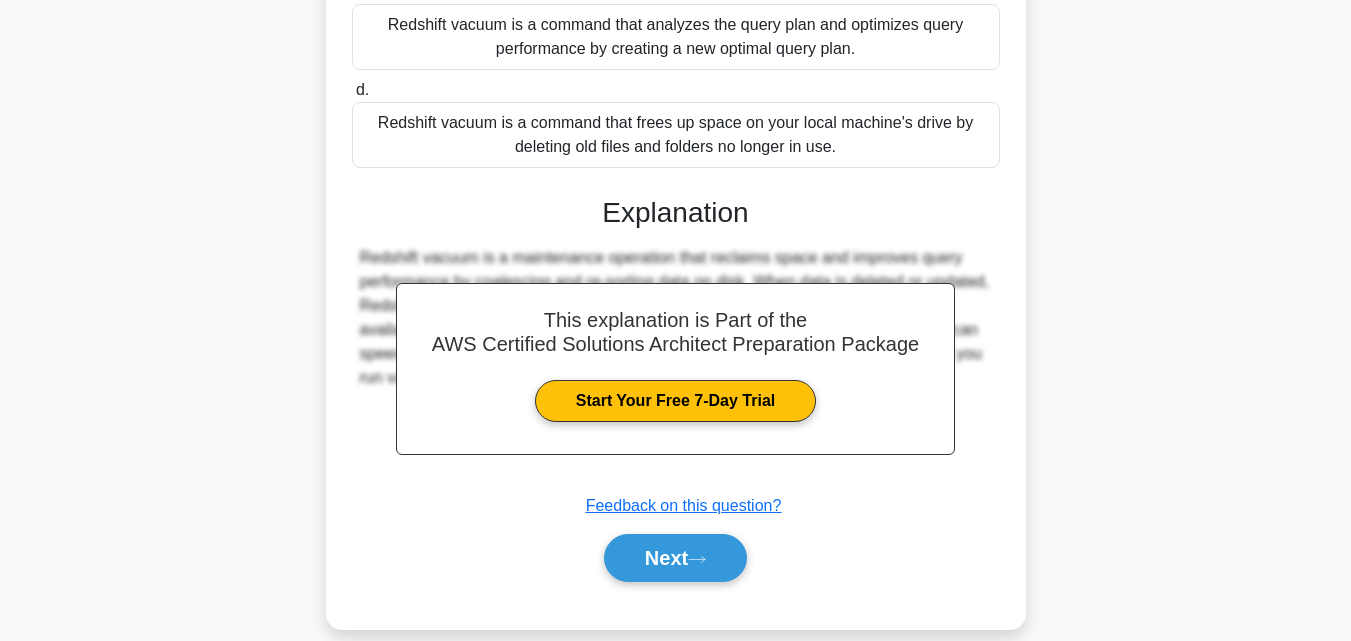 scroll, scrollTop: 400, scrollLeft: 0, axis: vertical 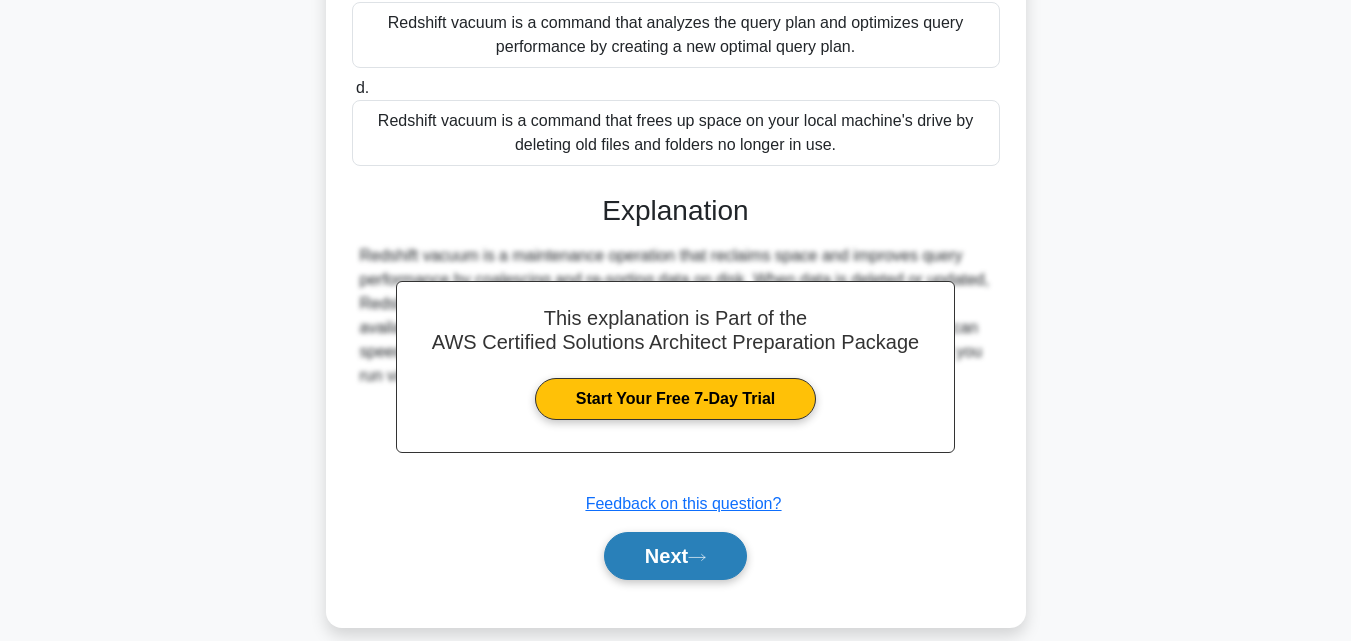 drag, startPoint x: 650, startPoint y: 549, endPoint x: 661, endPoint y: 549, distance: 11 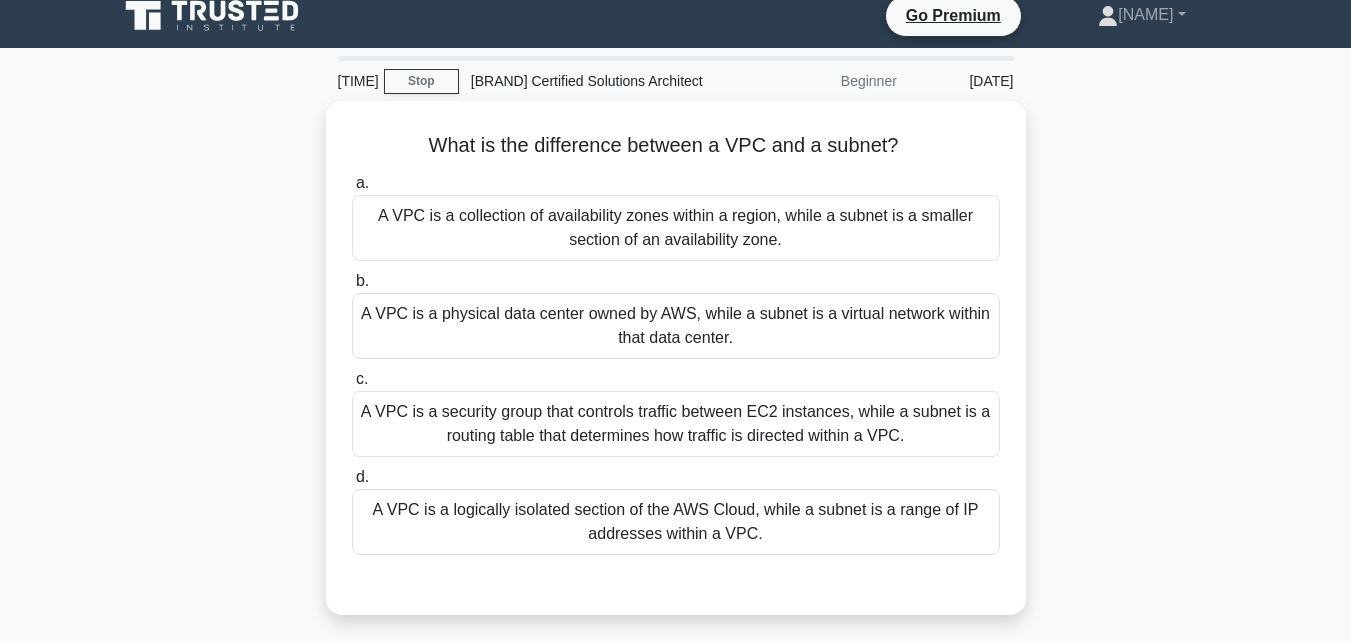 scroll, scrollTop: 0, scrollLeft: 0, axis: both 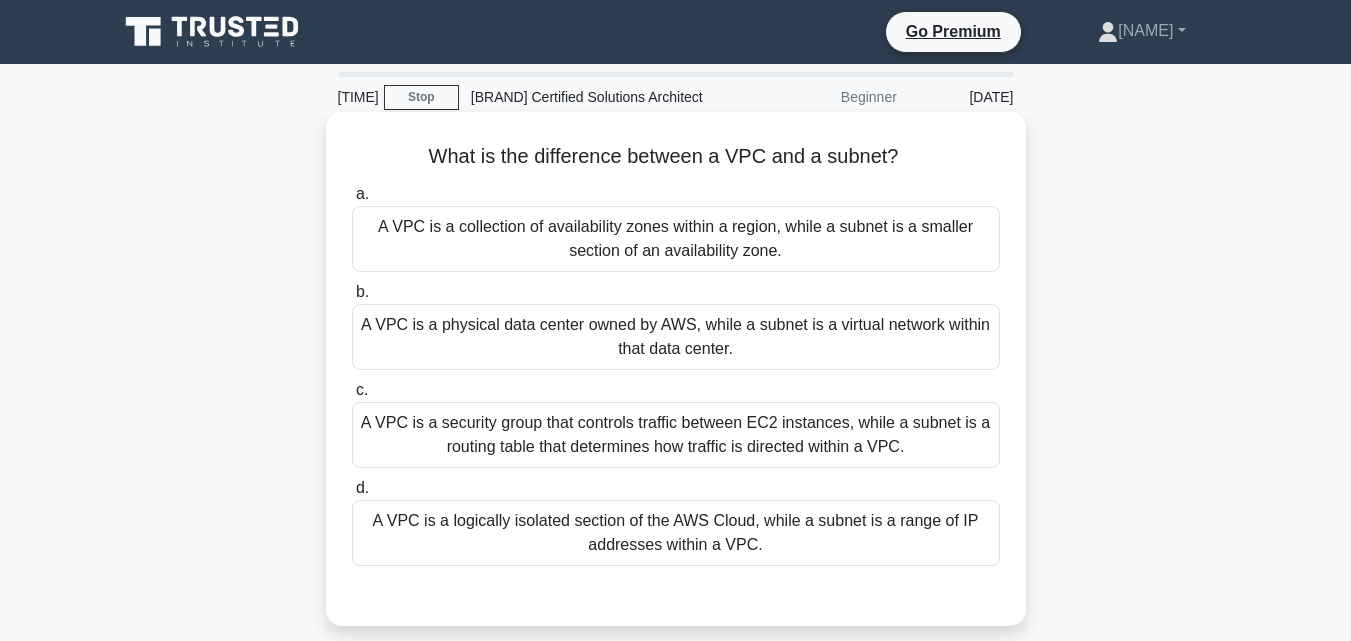 click on "A VPC is a logically isolated section of the AWS Cloud, while a subnet is a range of IP addresses within a VPC." at bounding box center (676, 533) 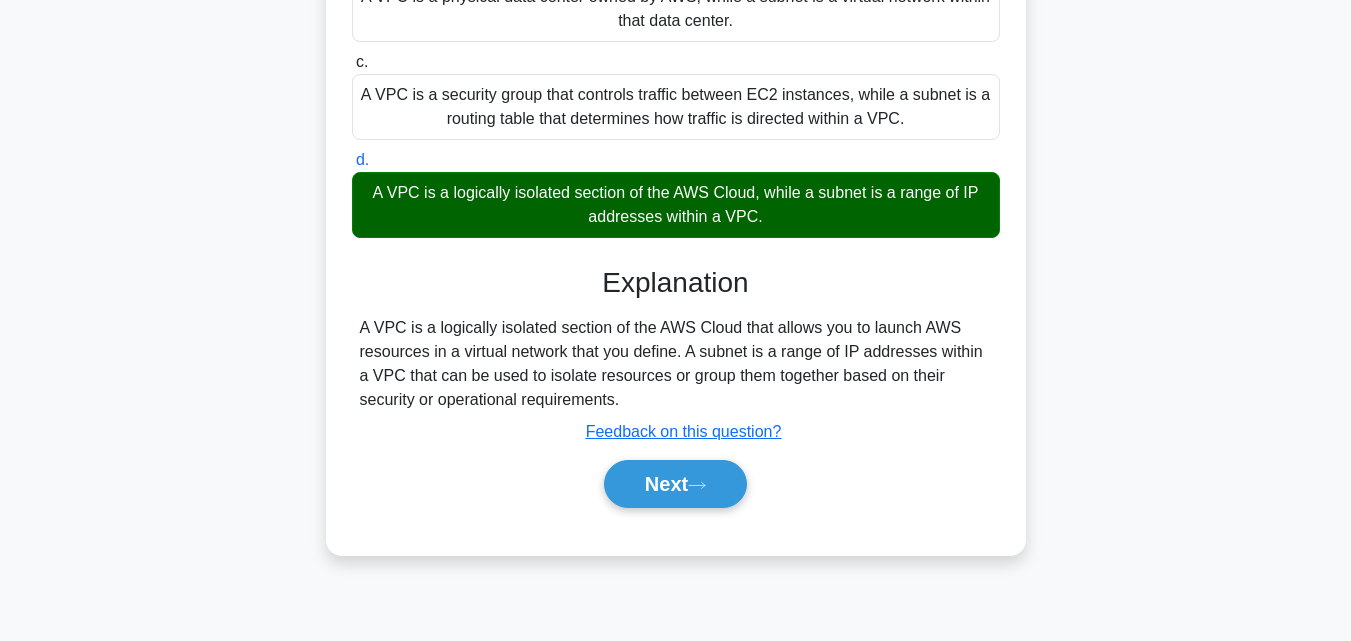 scroll, scrollTop: 400, scrollLeft: 0, axis: vertical 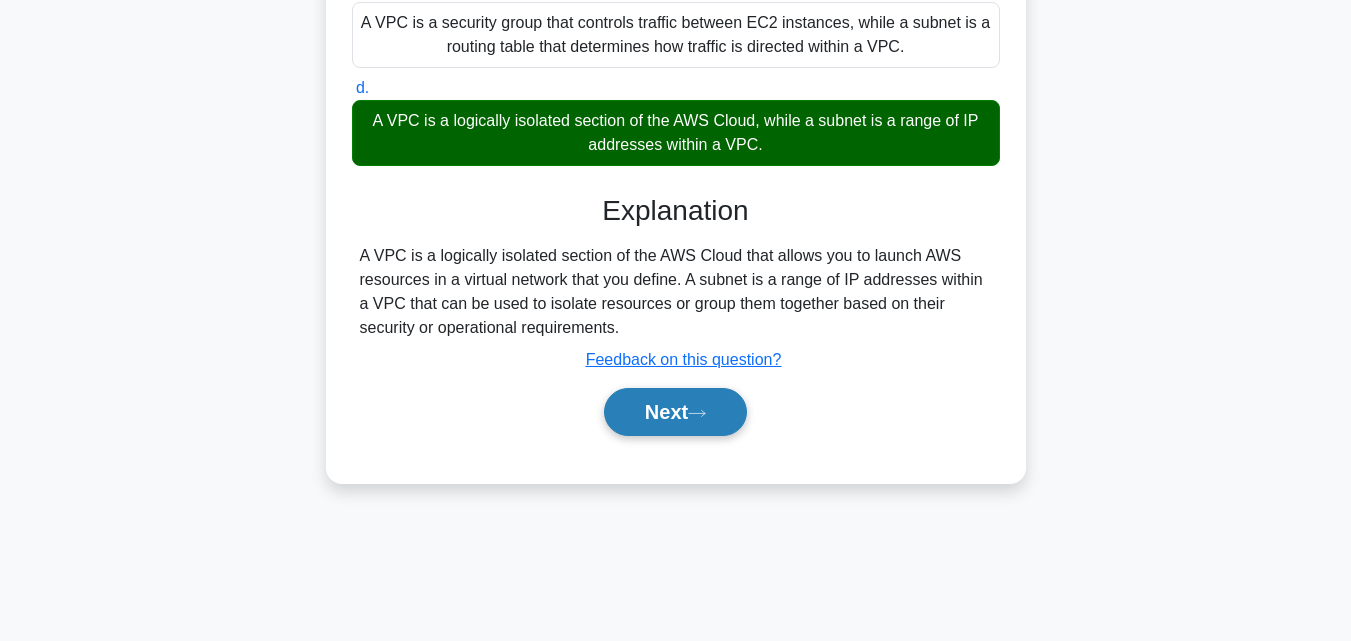 click at bounding box center [697, 413] 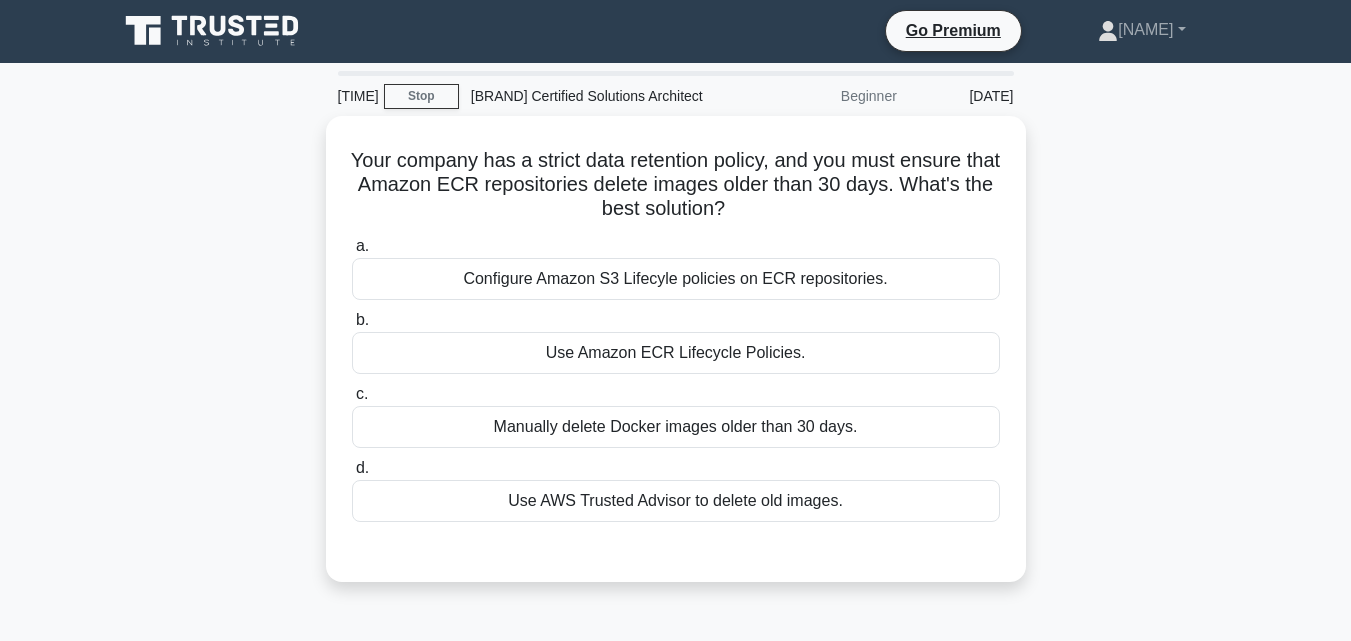 scroll, scrollTop: 0, scrollLeft: 0, axis: both 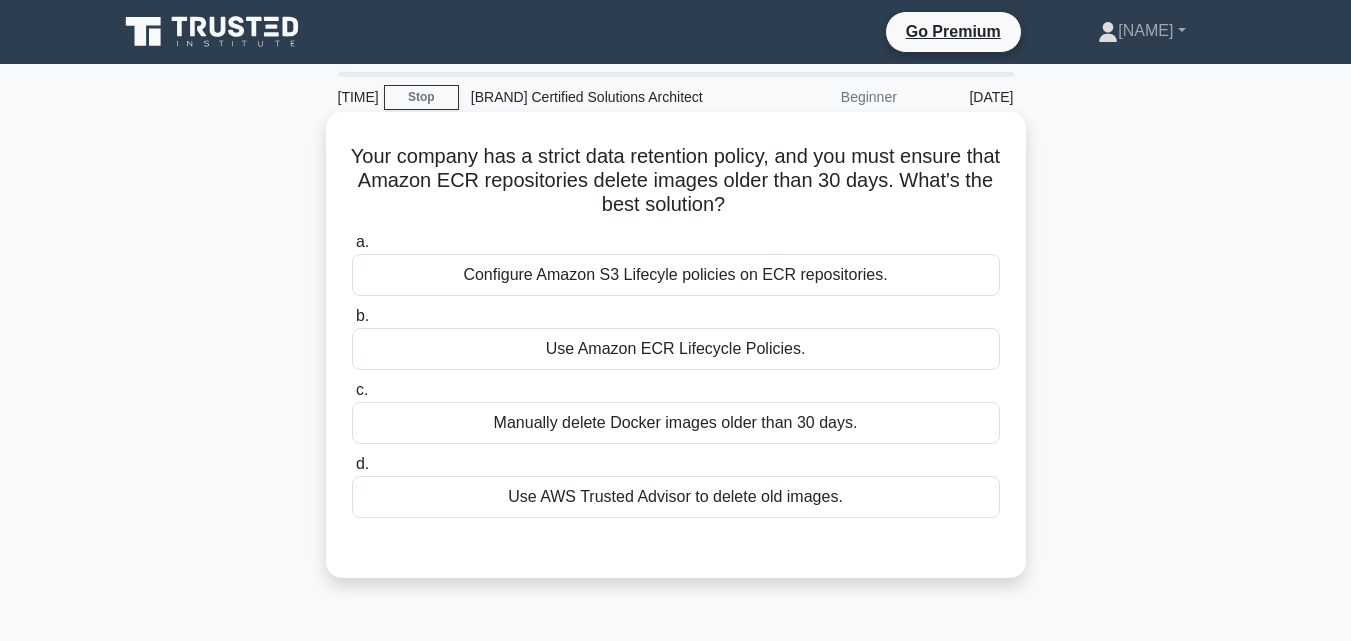 click on "Configure Amazon S3 Lifecyle policies on ECR repositories." at bounding box center [676, 275] 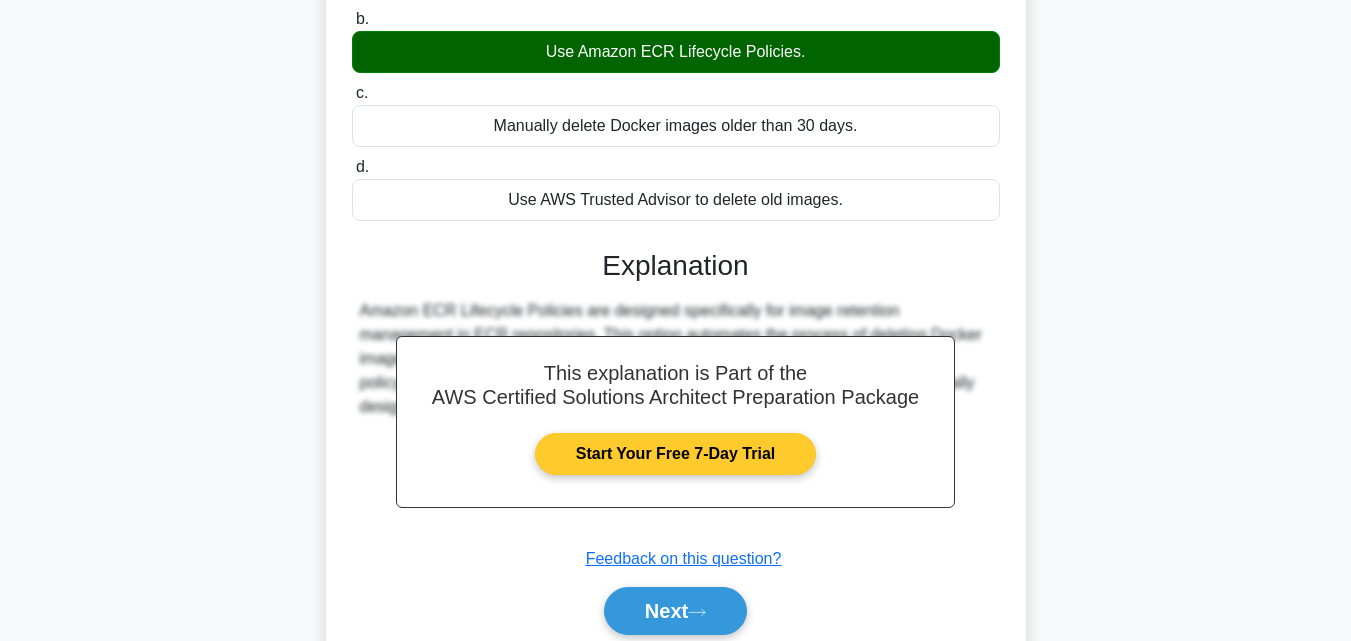 scroll, scrollTop: 300, scrollLeft: 0, axis: vertical 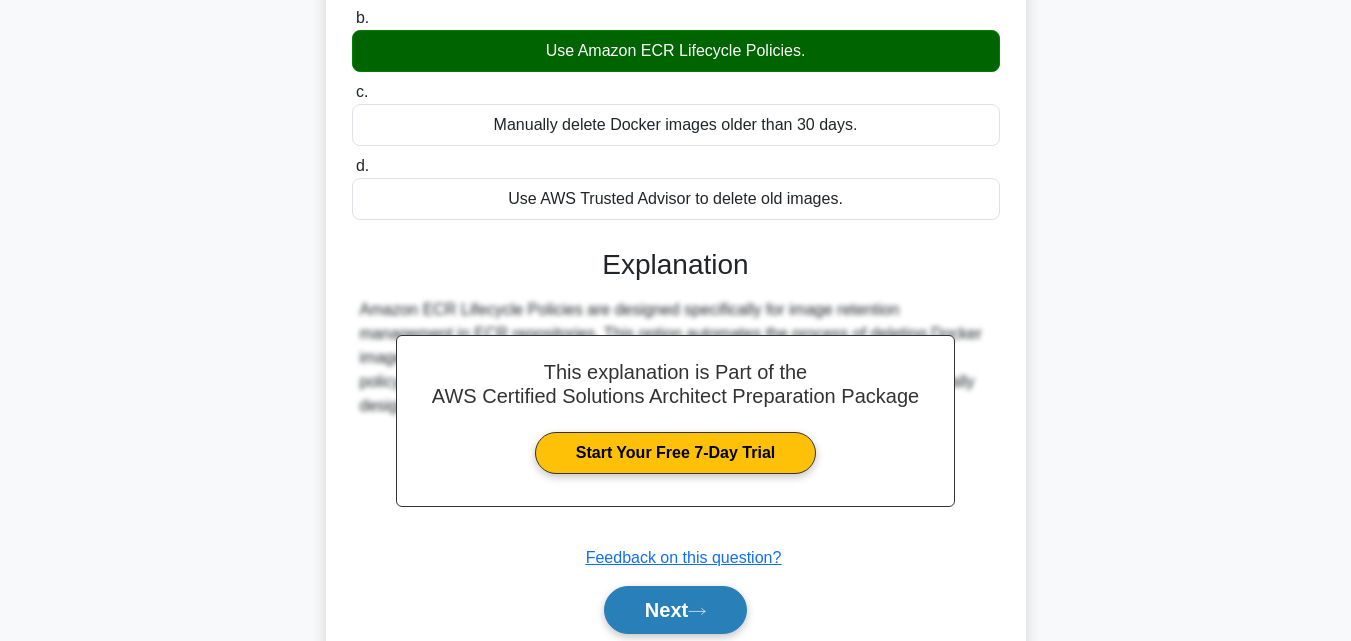 click on "Next" at bounding box center [675, 610] 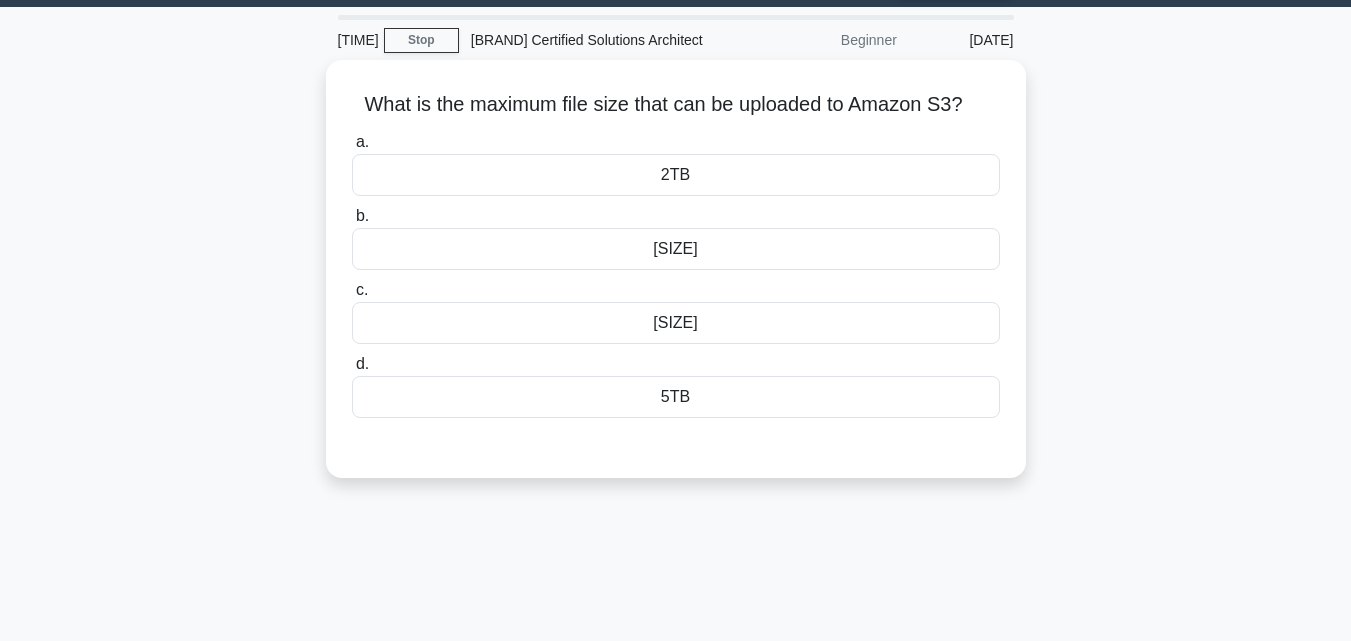 scroll, scrollTop: 0, scrollLeft: 0, axis: both 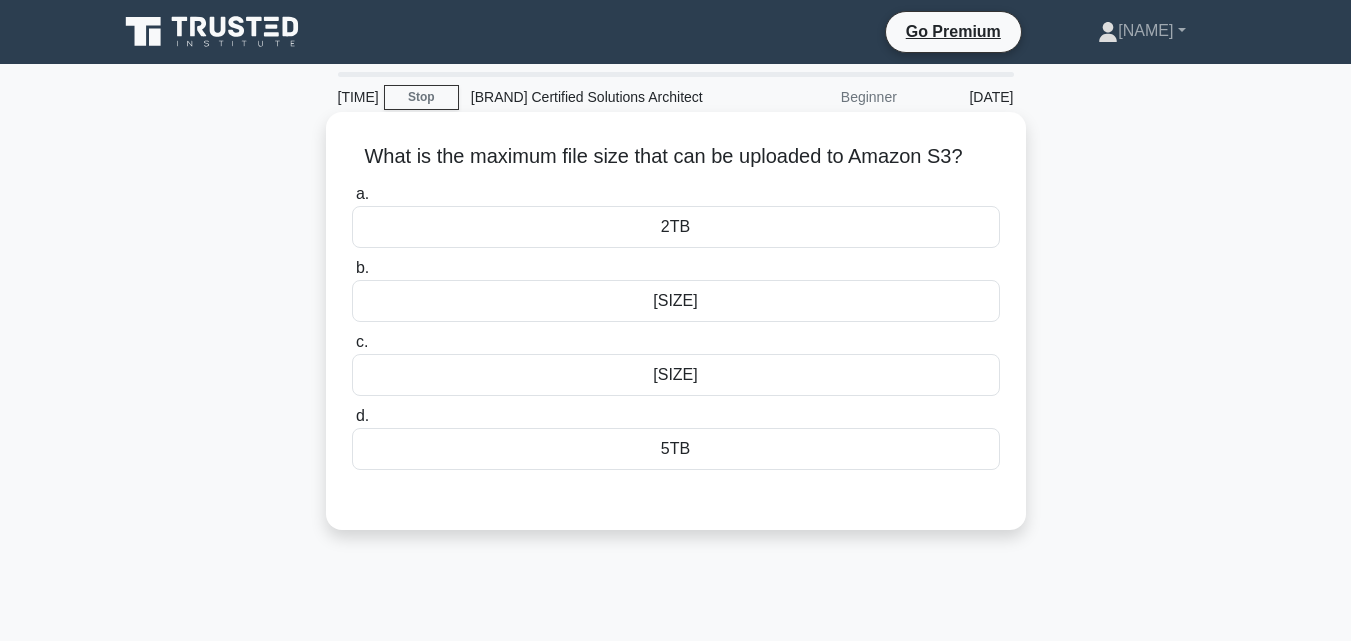 click on "5TB" at bounding box center (676, 449) 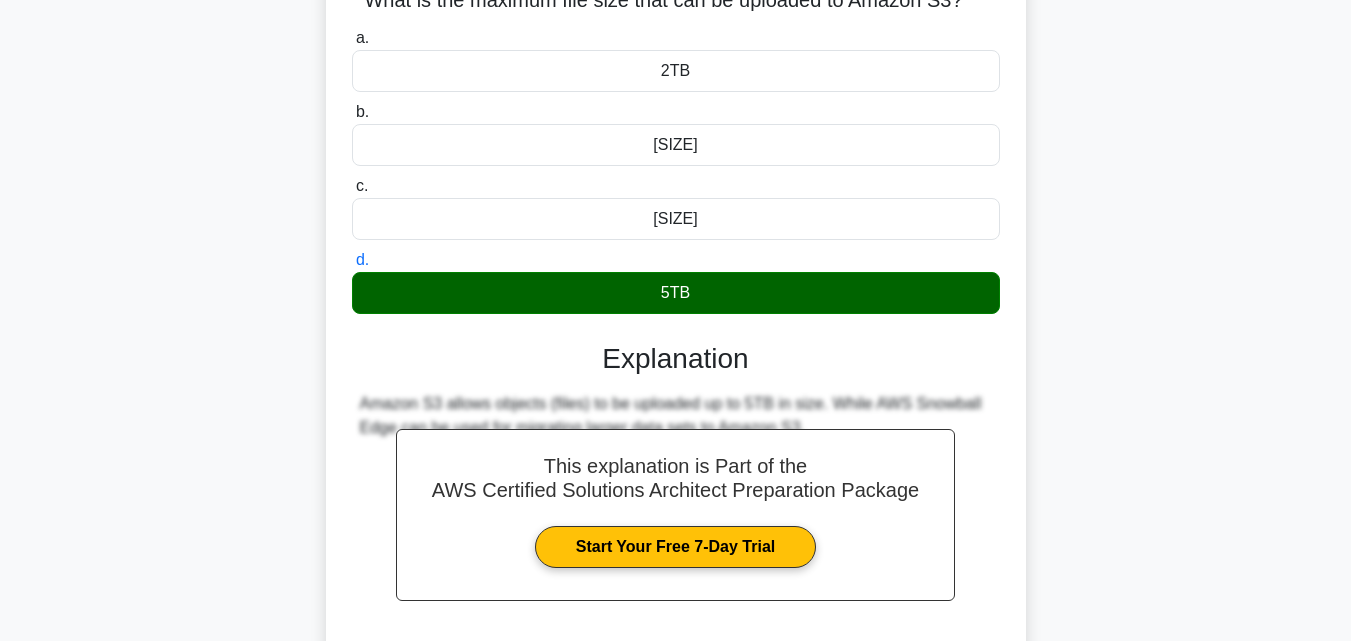 scroll, scrollTop: 400, scrollLeft: 0, axis: vertical 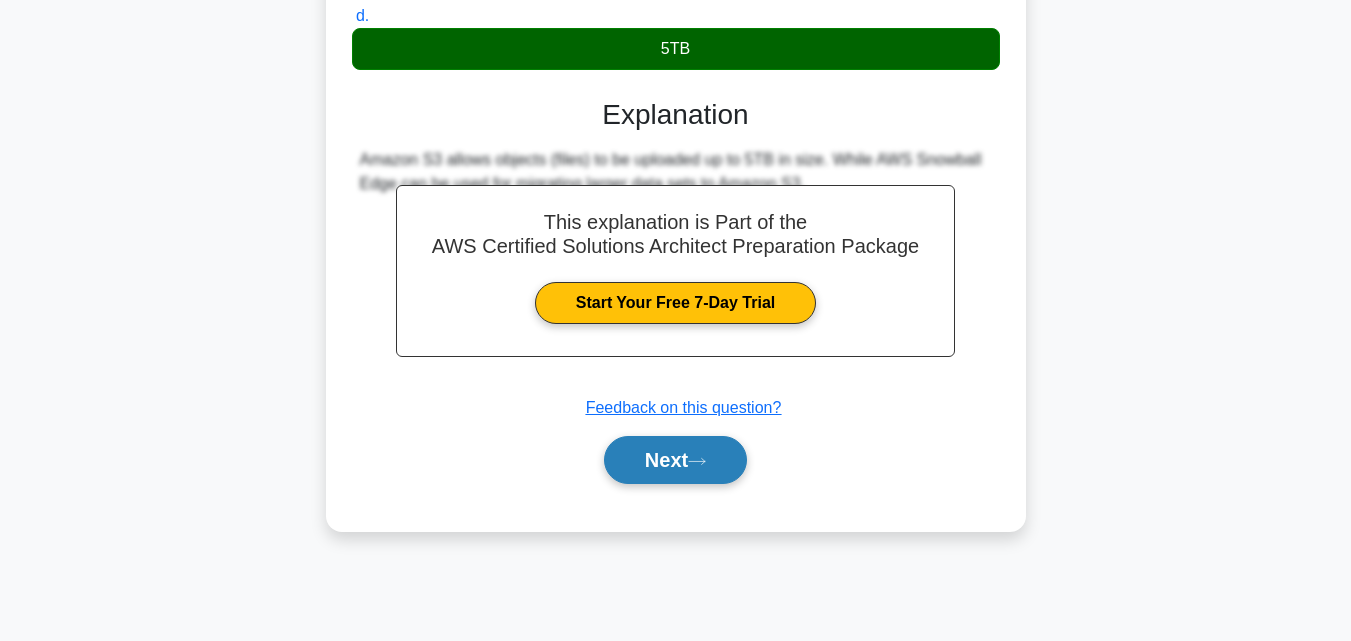 click on "Next" at bounding box center (675, 460) 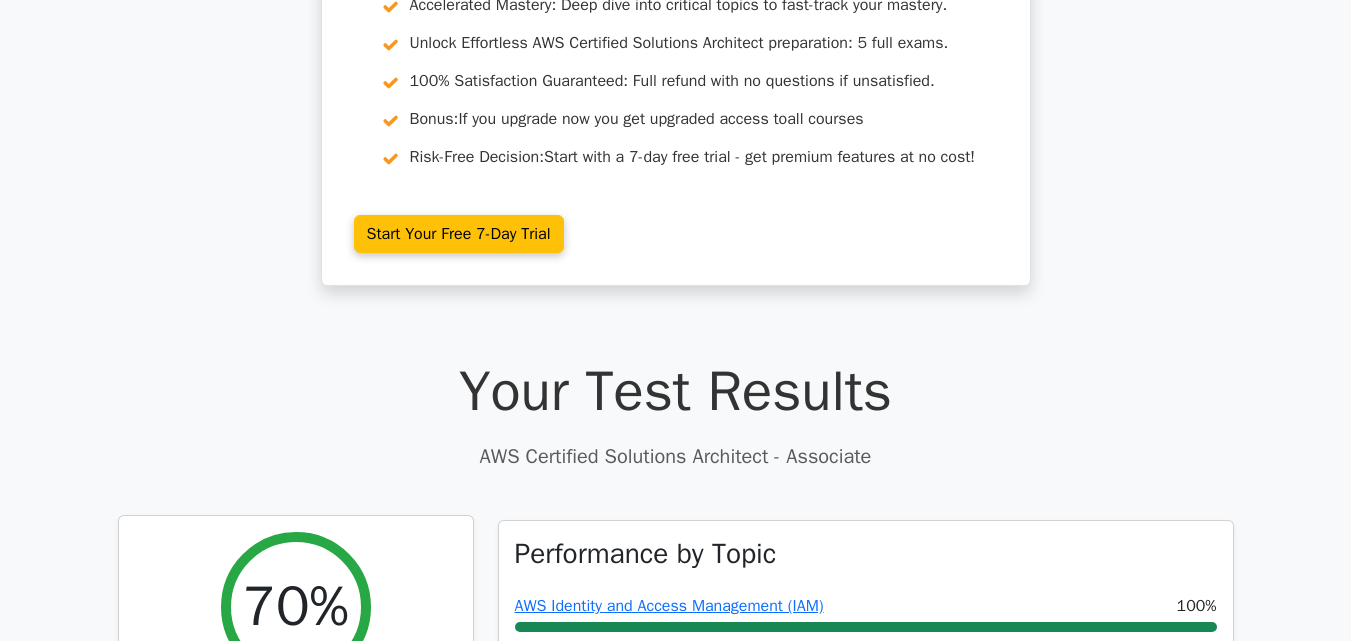 scroll, scrollTop: 0, scrollLeft: 0, axis: both 